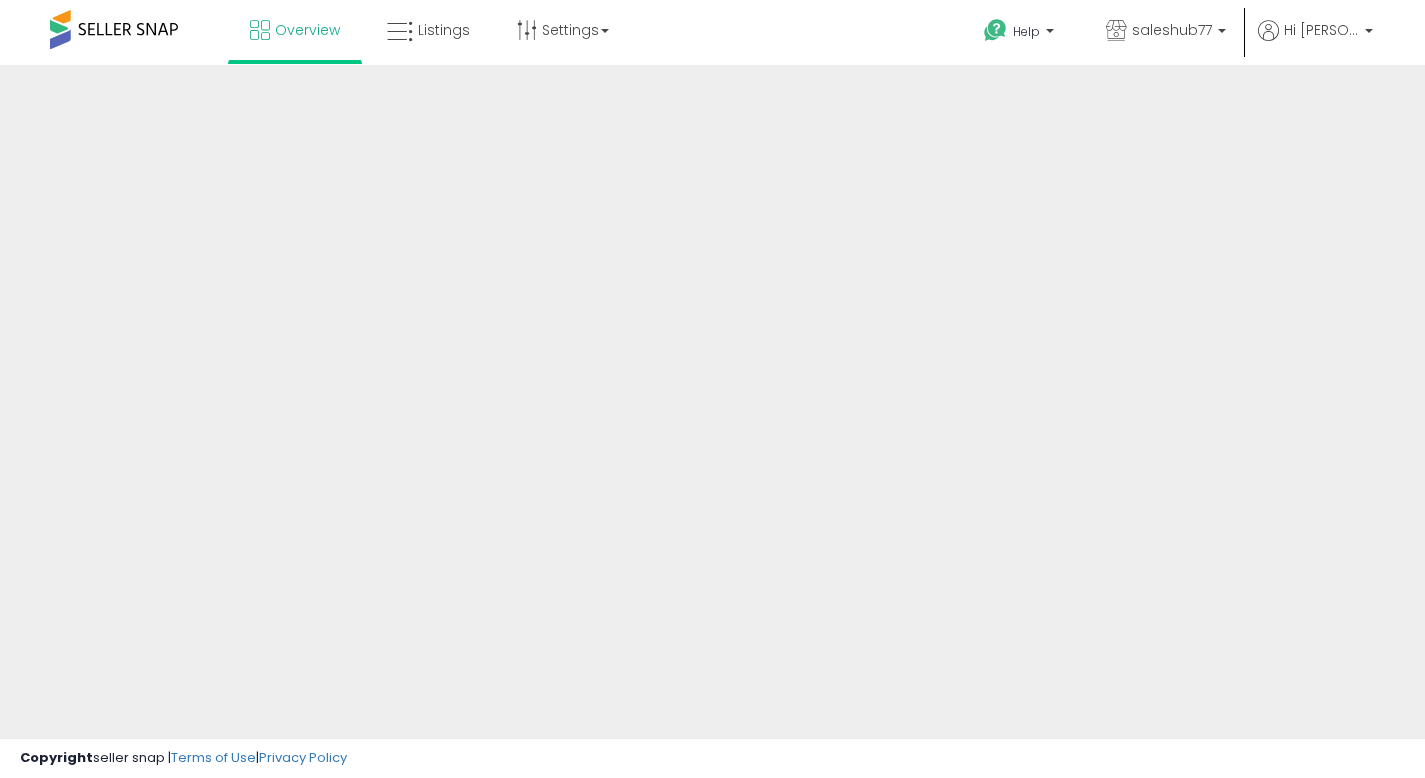 scroll, scrollTop: 0, scrollLeft: 0, axis: both 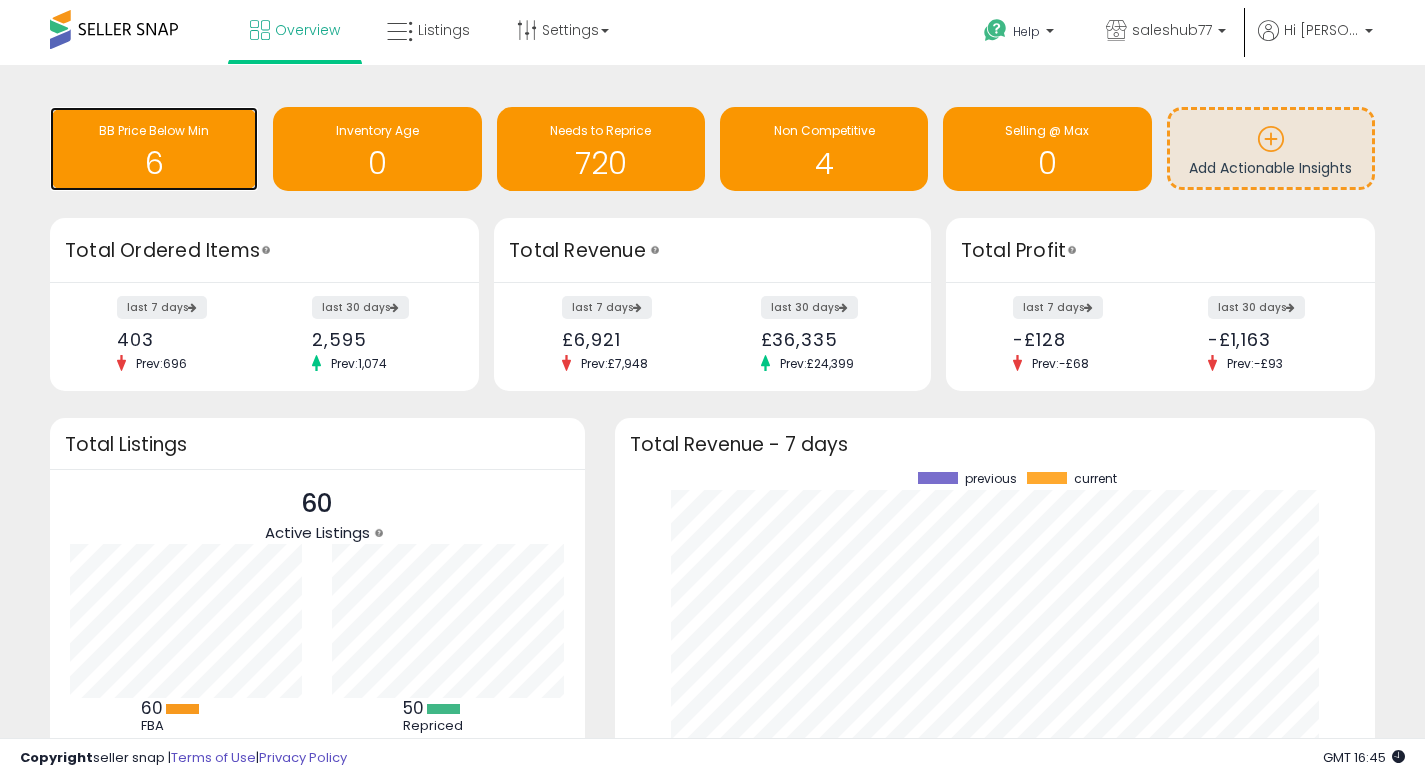click on "BB Price Below Min" at bounding box center (154, 130) 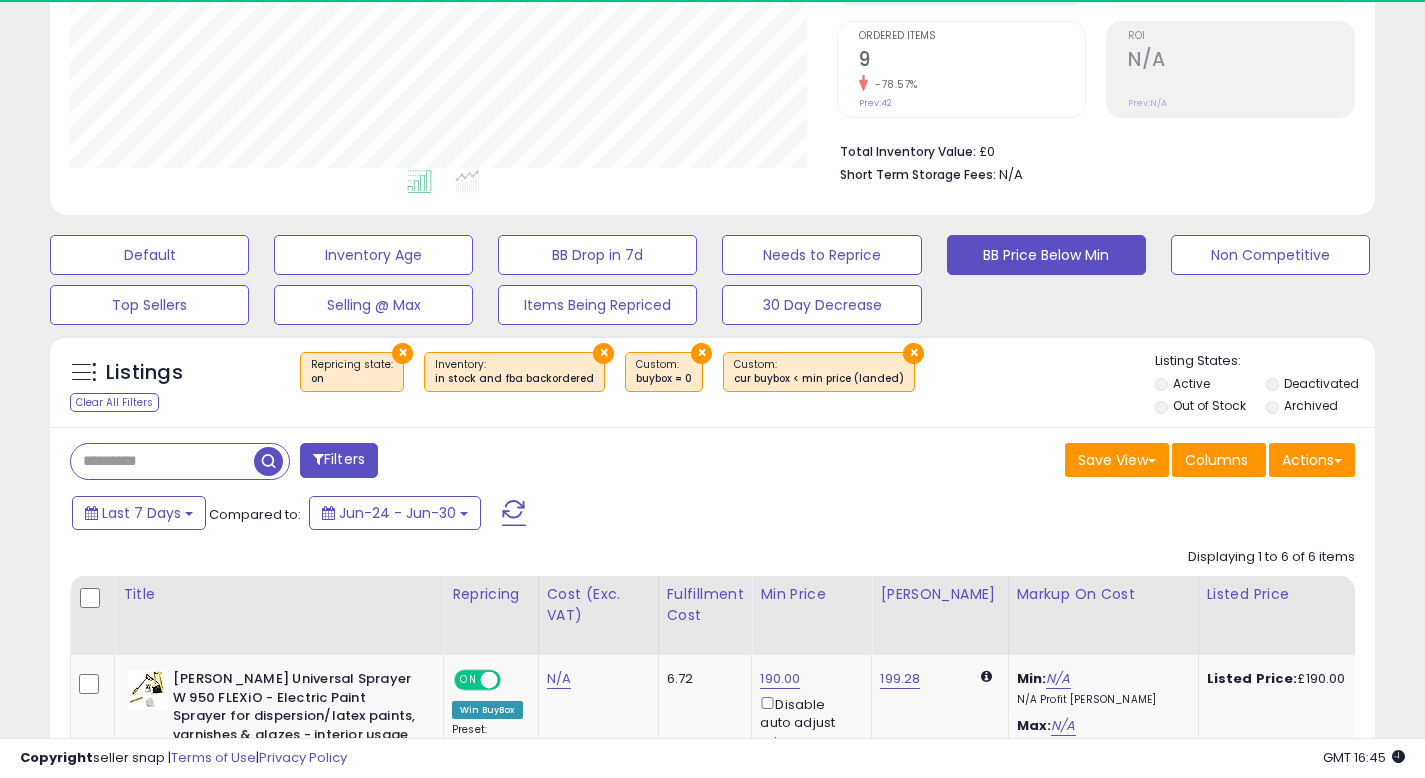 scroll, scrollTop: 632, scrollLeft: 0, axis: vertical 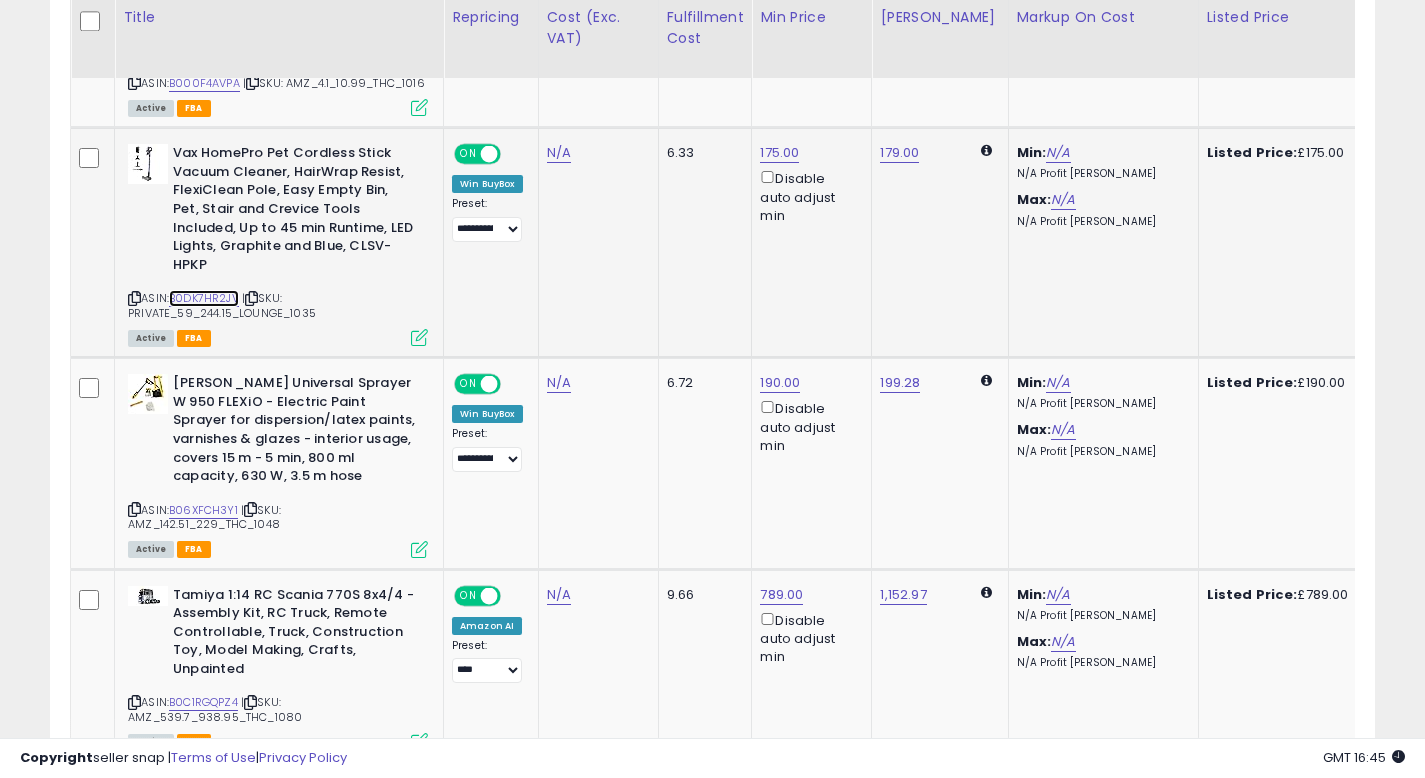 click on "B0DK7HR2JV" at bounding box center (204, 298) 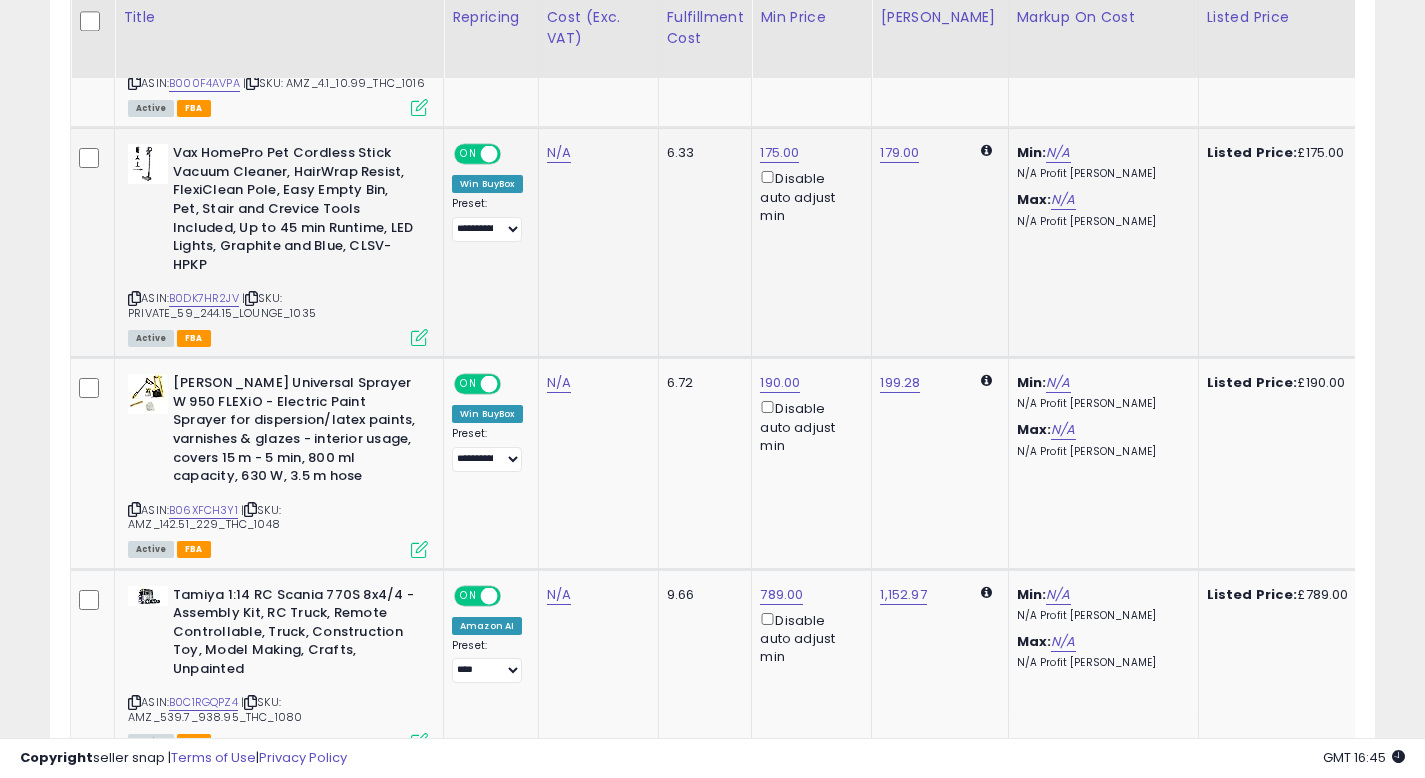 click on "175.00  Disable auto adjust min" at bounding box center [808, 184] 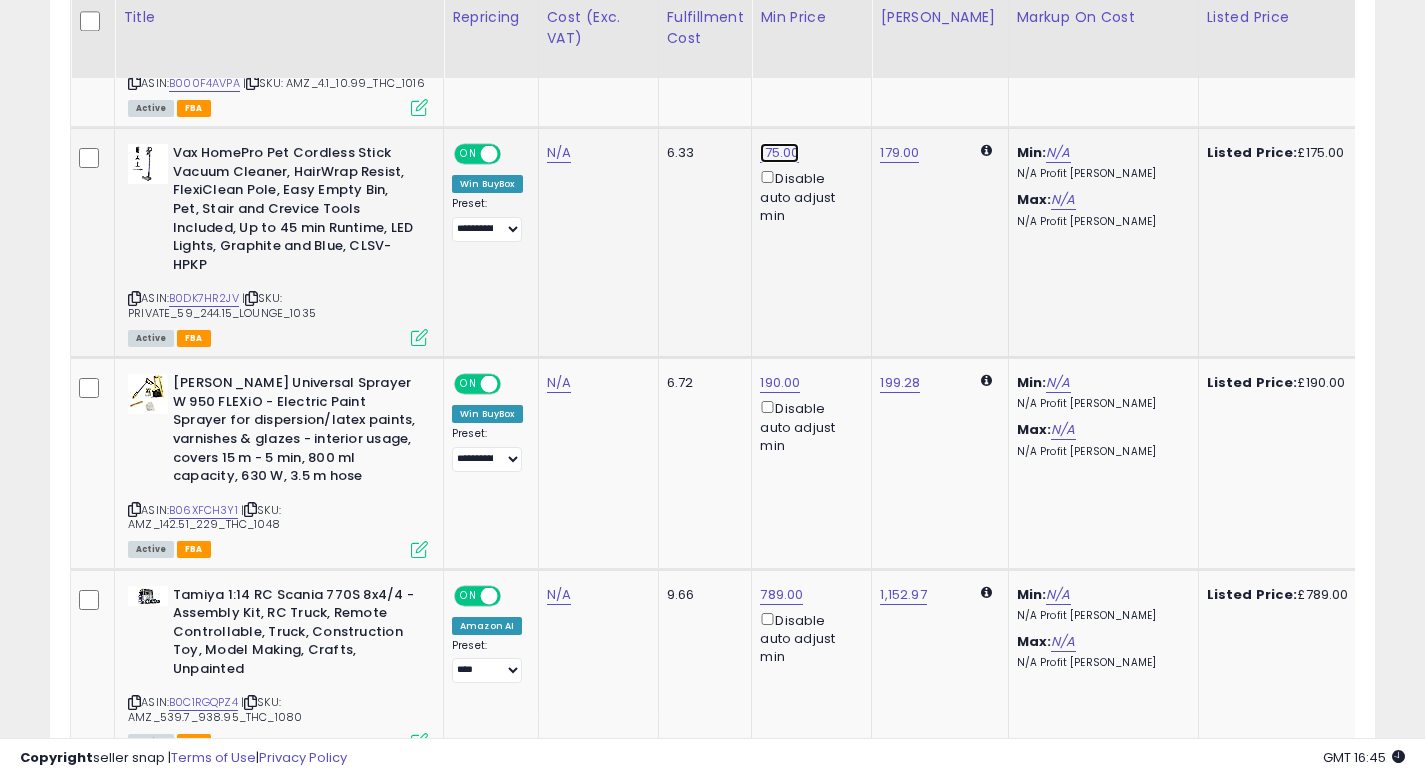 click on "175.00" at bounding box center (780, -448) 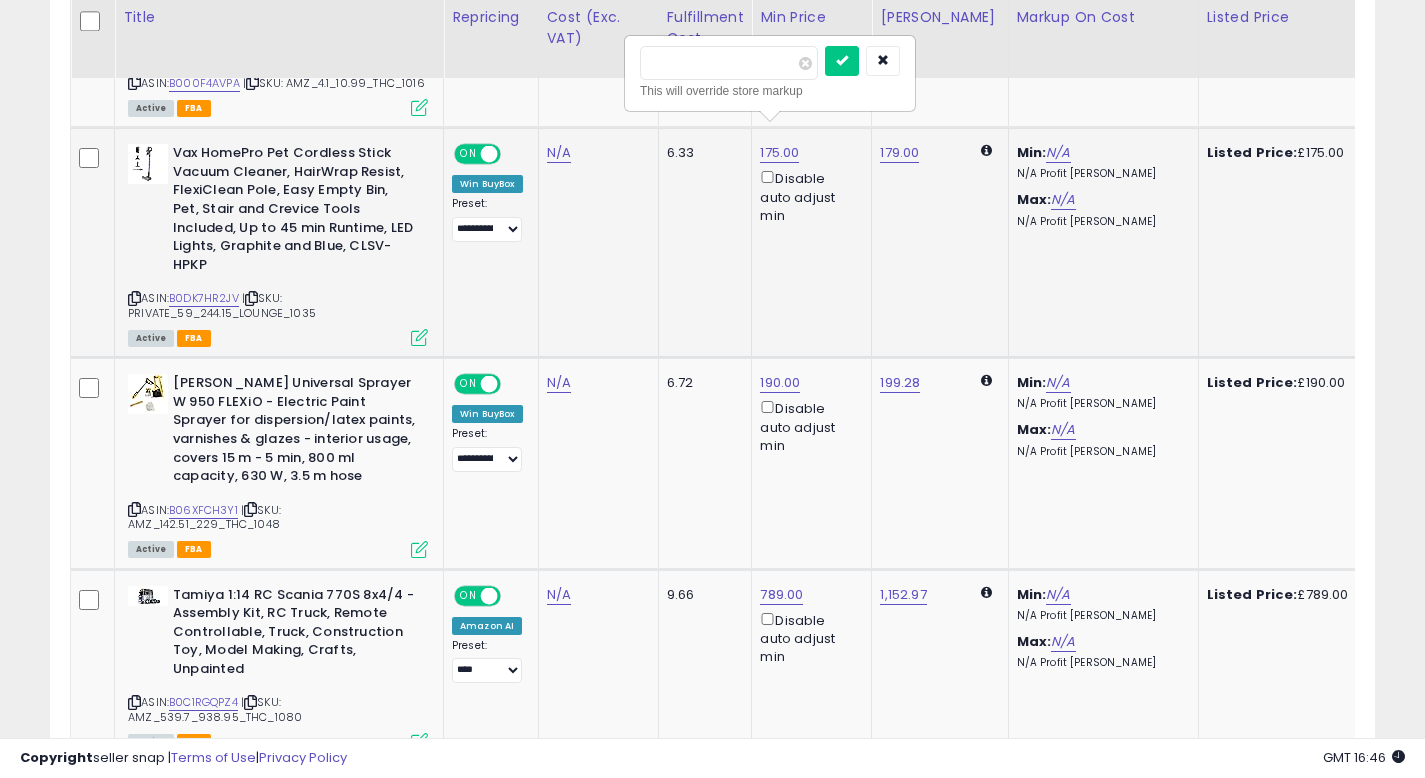 click on "******" at bounding box center [729, 63] 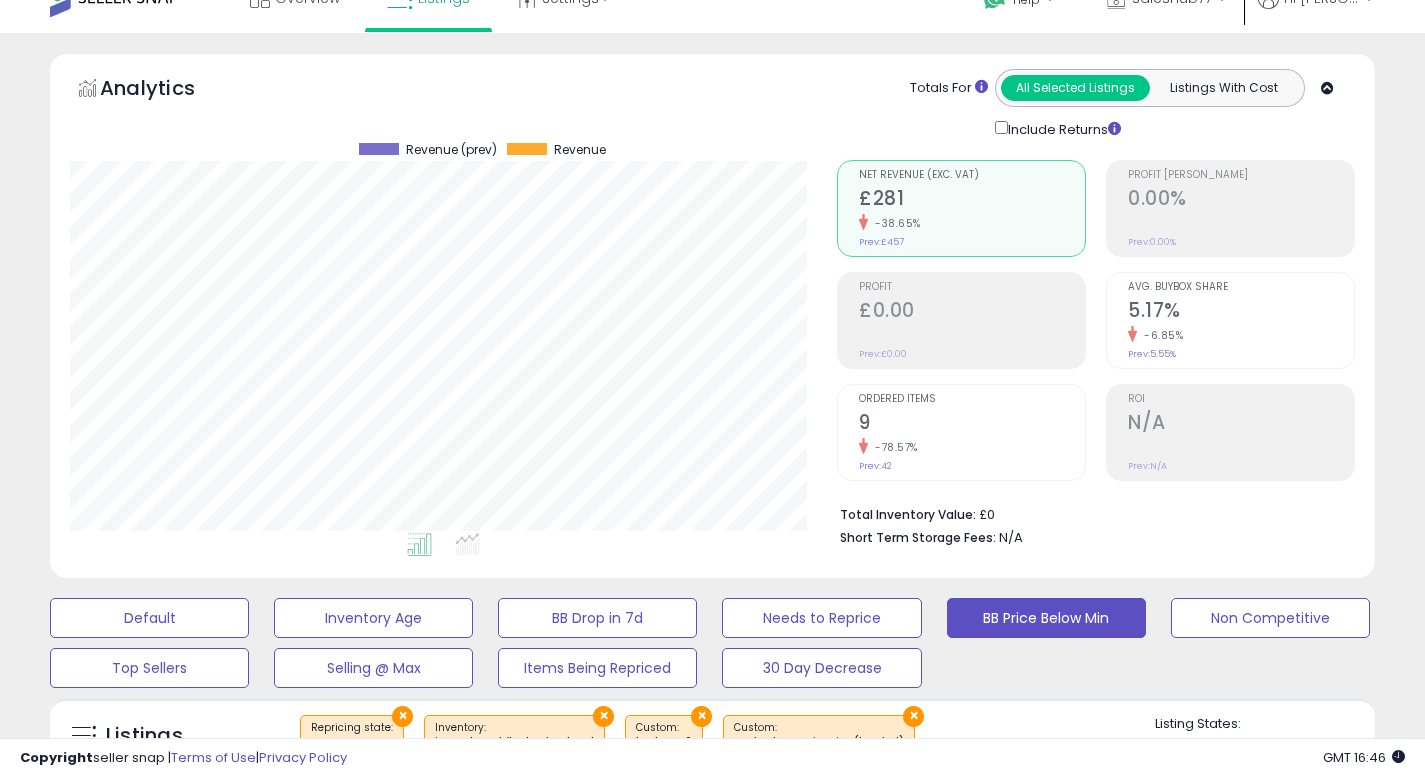 scroll, scrollTop: 0, scrollLeft: 0, axis: both 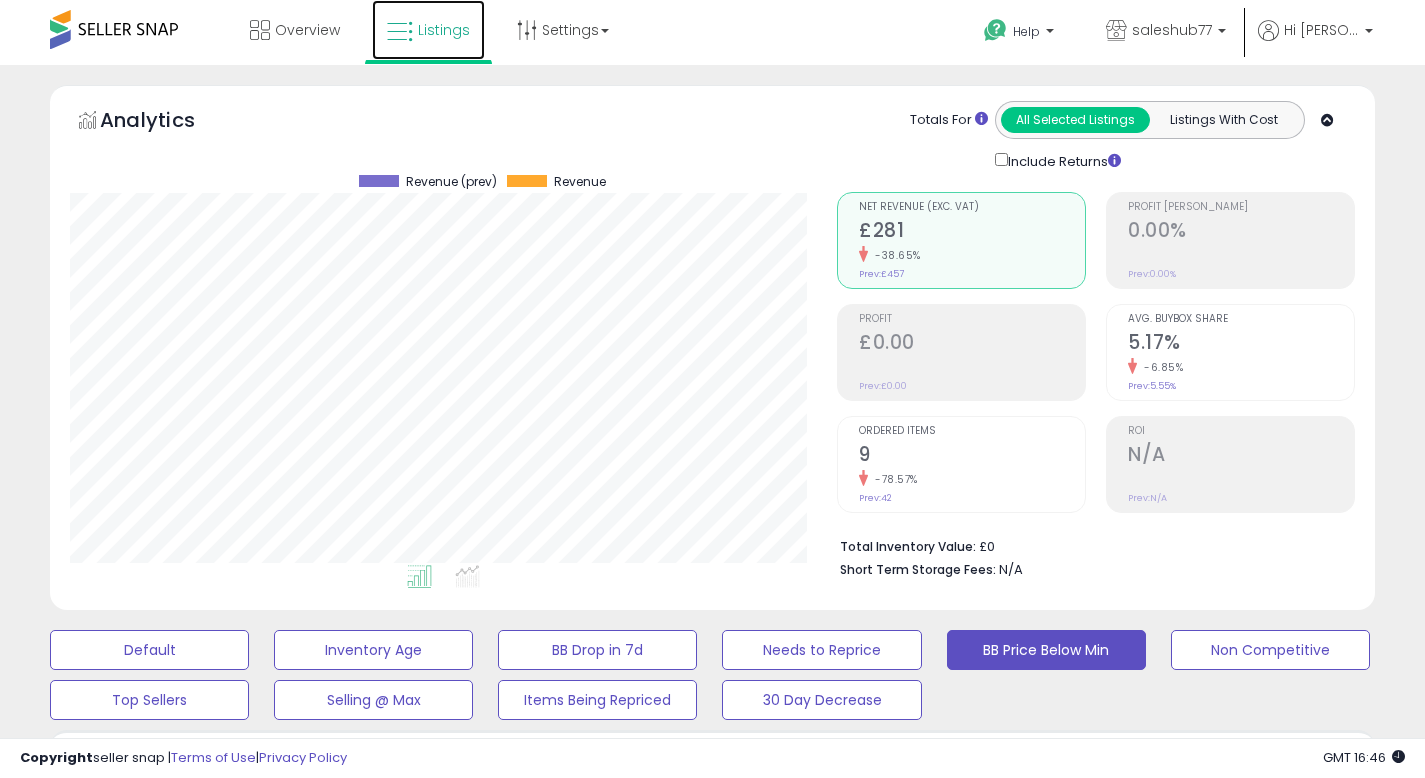 click on "Listings" at bounding box center (444, 30) 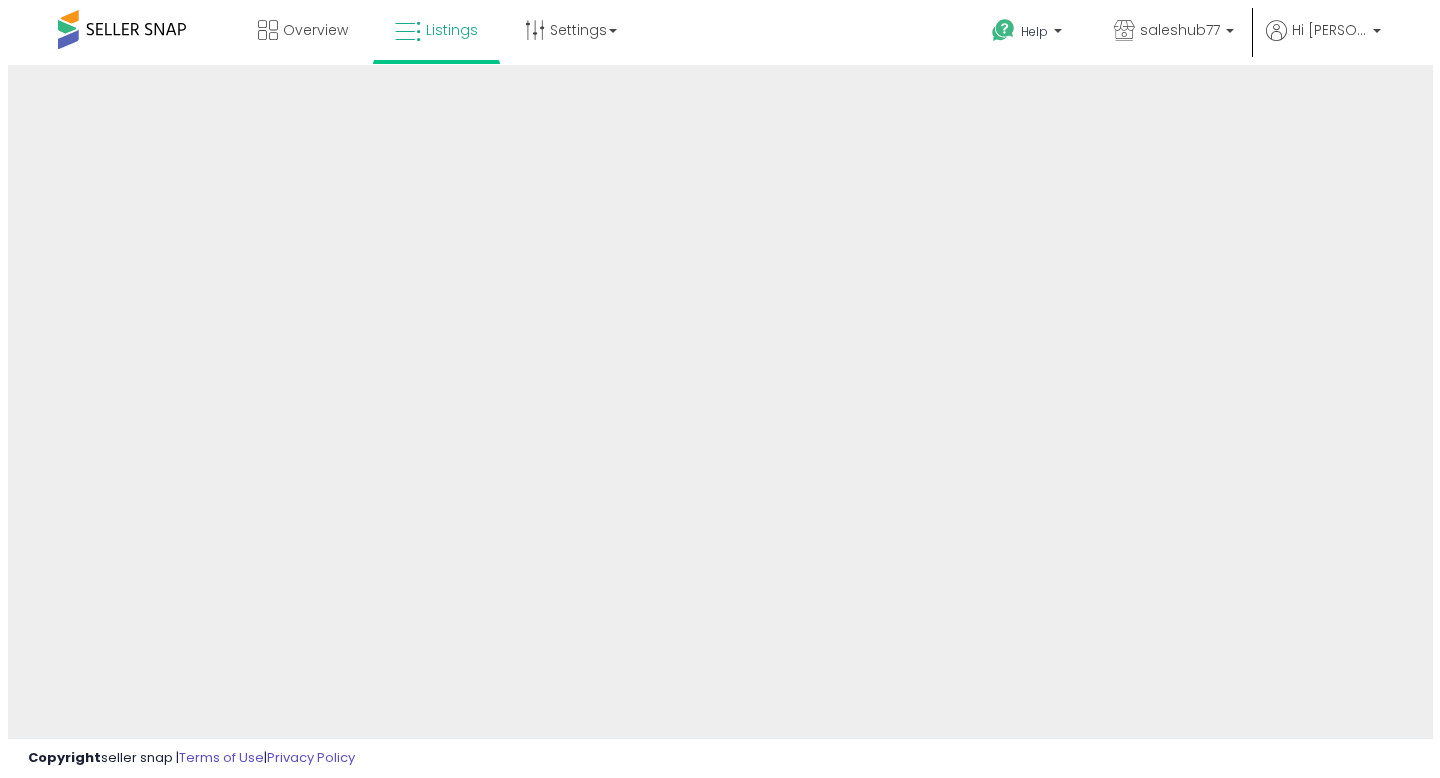 scroll, scrollTop: 0, scrollLeft: 0, axis: both 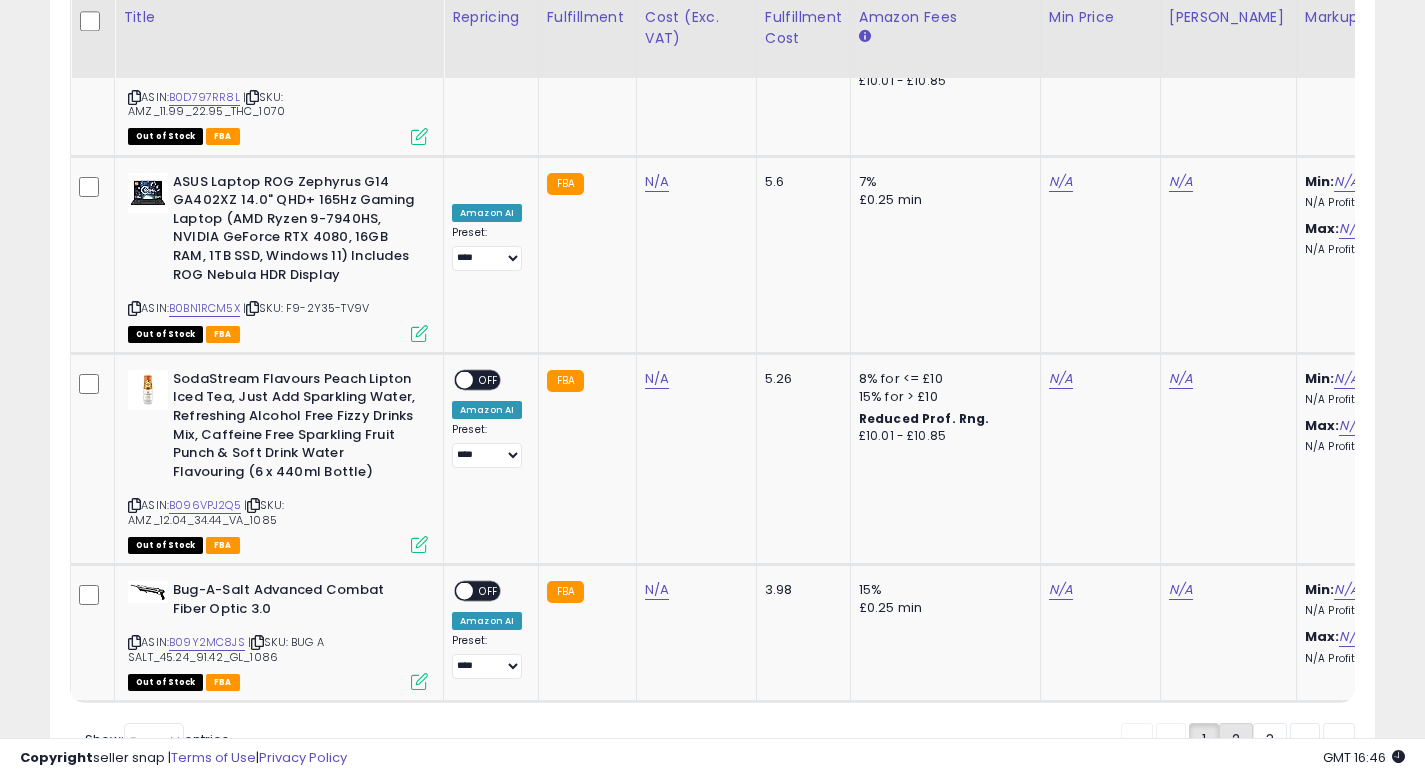 click on "2" 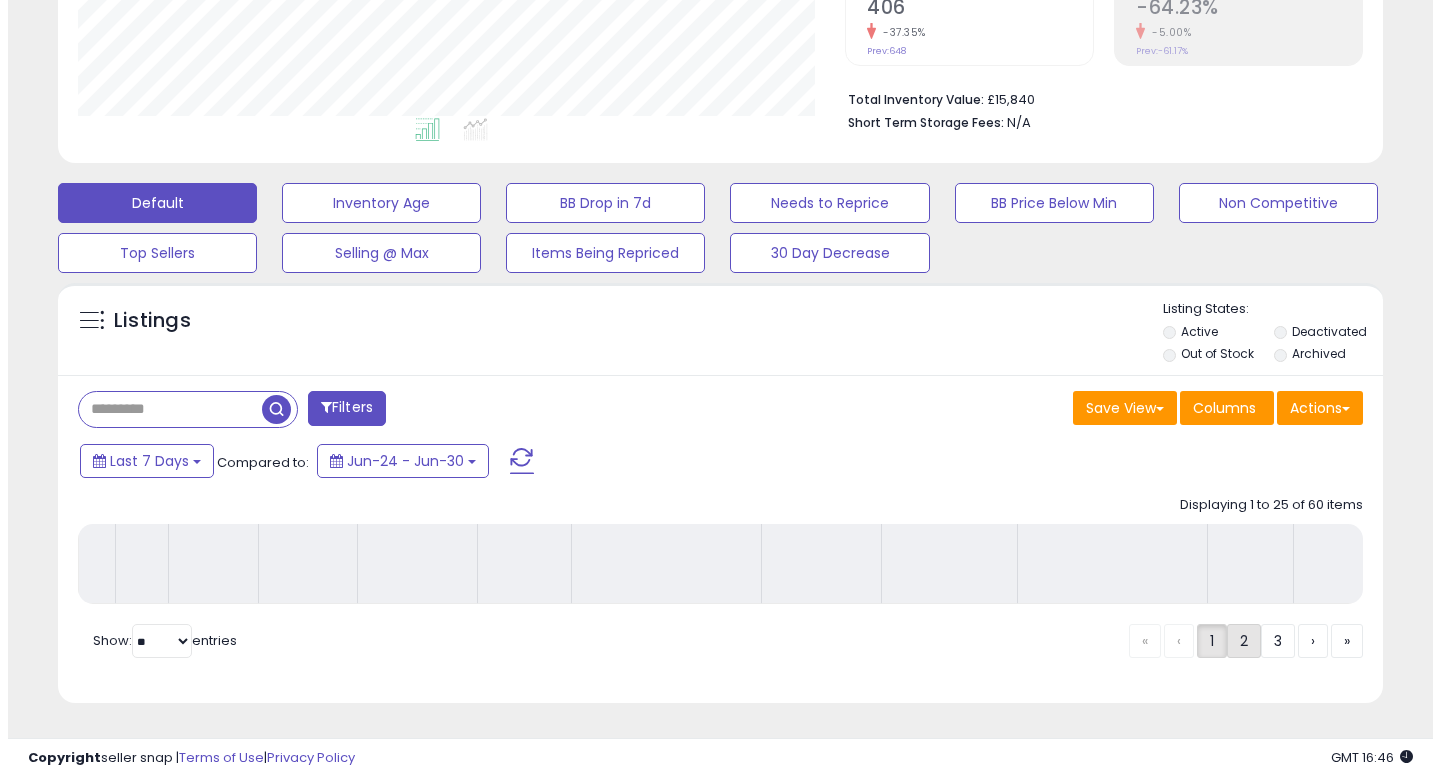 scroll, scrollTop: 462, scrollLeft: 0, axis: vertical 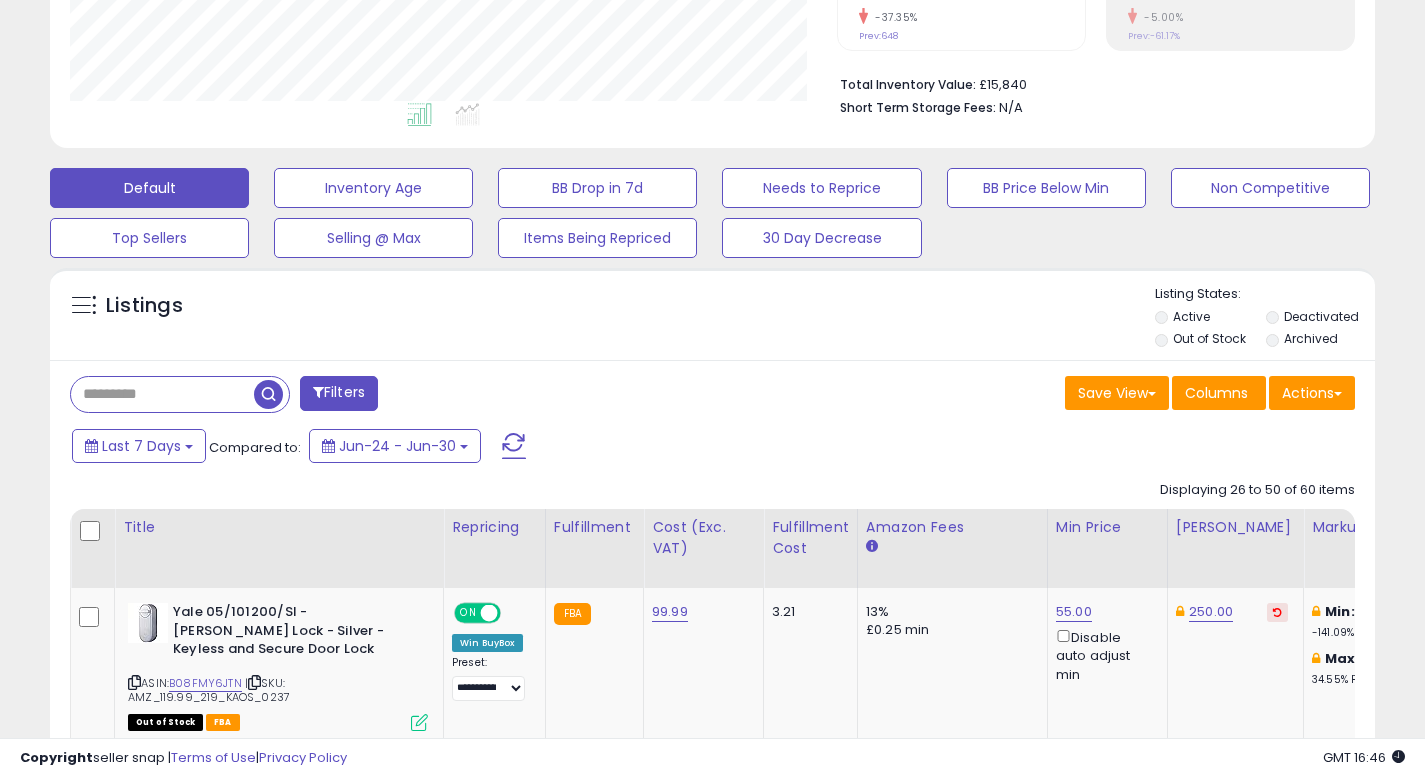 click on "Filters" at bounding box center (339, 393) 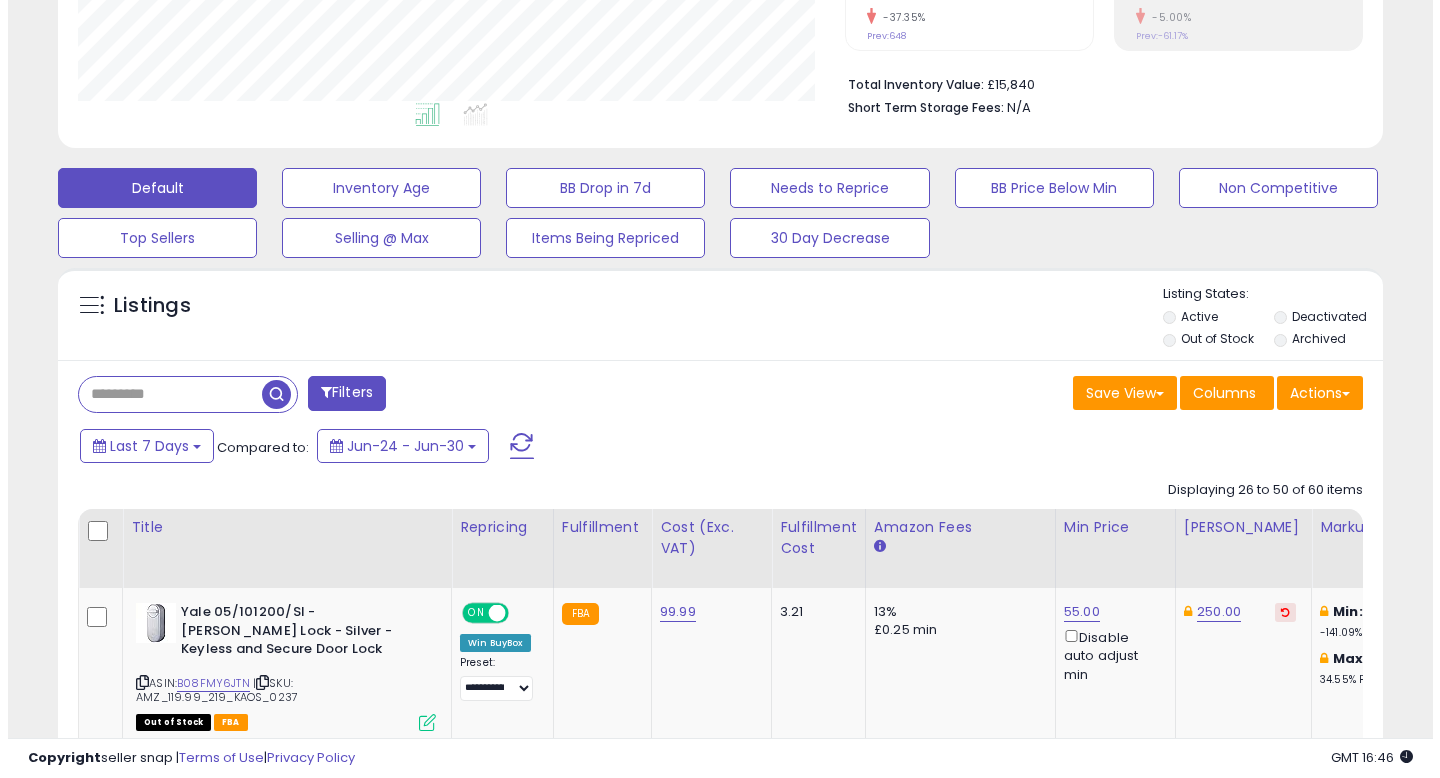 scroll, scrollTop: 999590, scrollLeft: 999224, axis: both 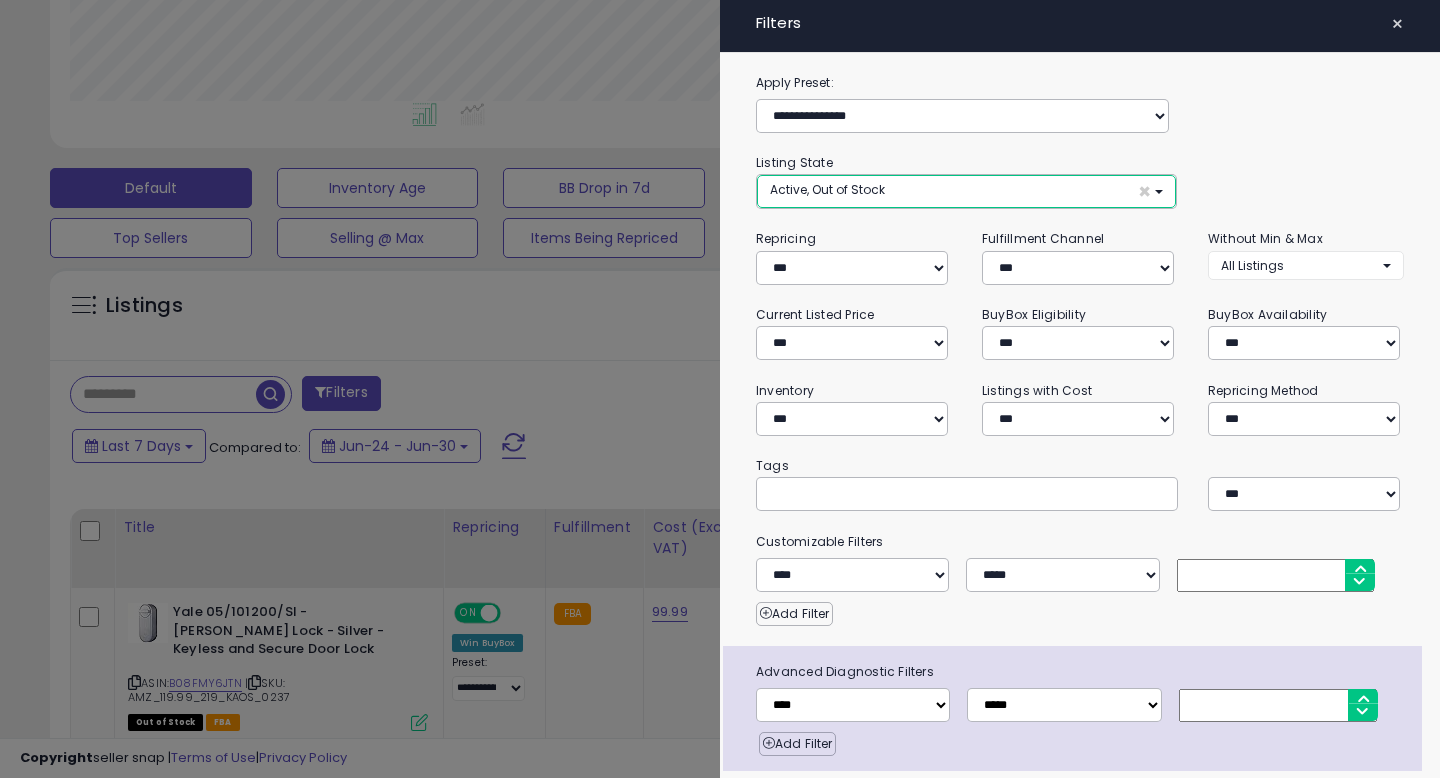 click on "Active, Out of Stock" at bounding box center (827, 189) 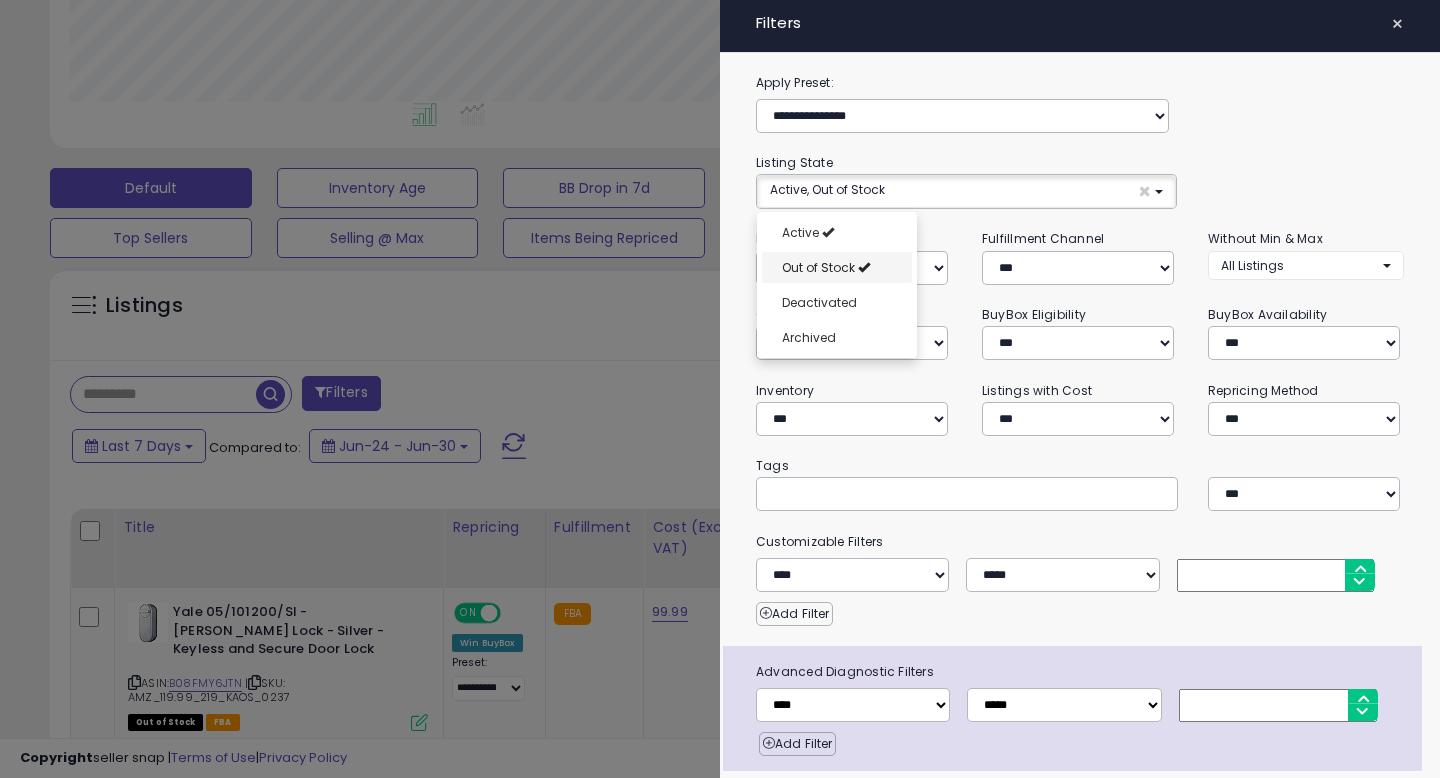 select on "**********" 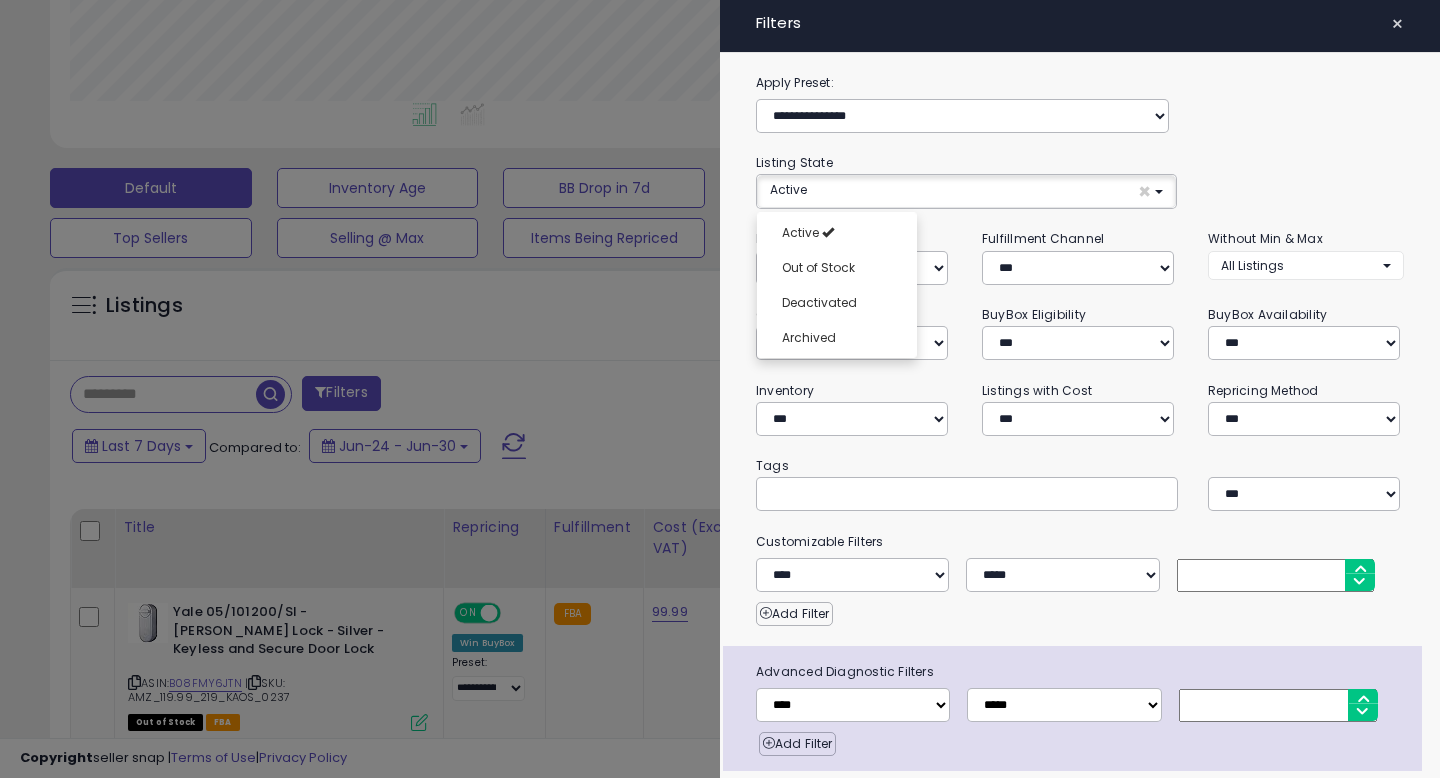 click at bounding box center [720, 389] 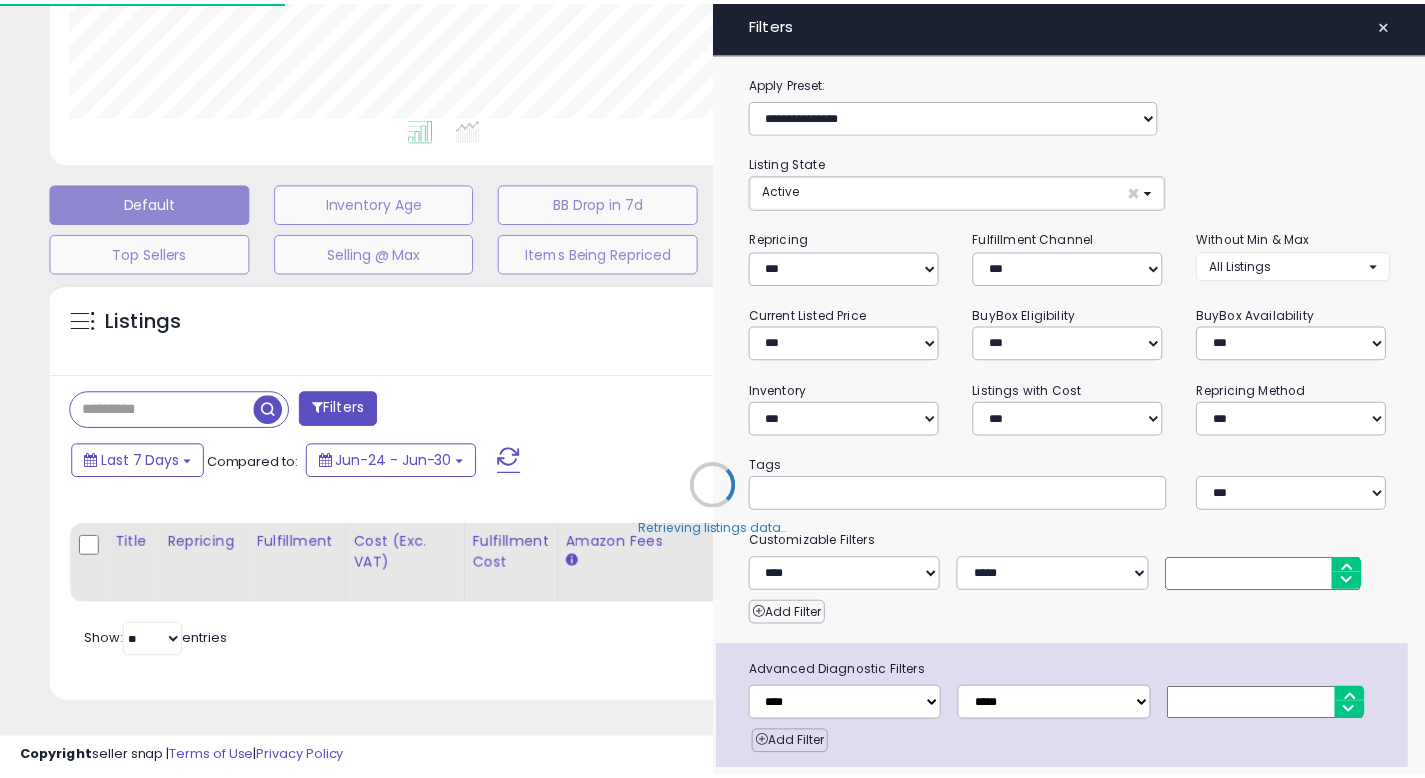 scroll, scrollTop: 63, scrollLeft: 0, axis: vertical 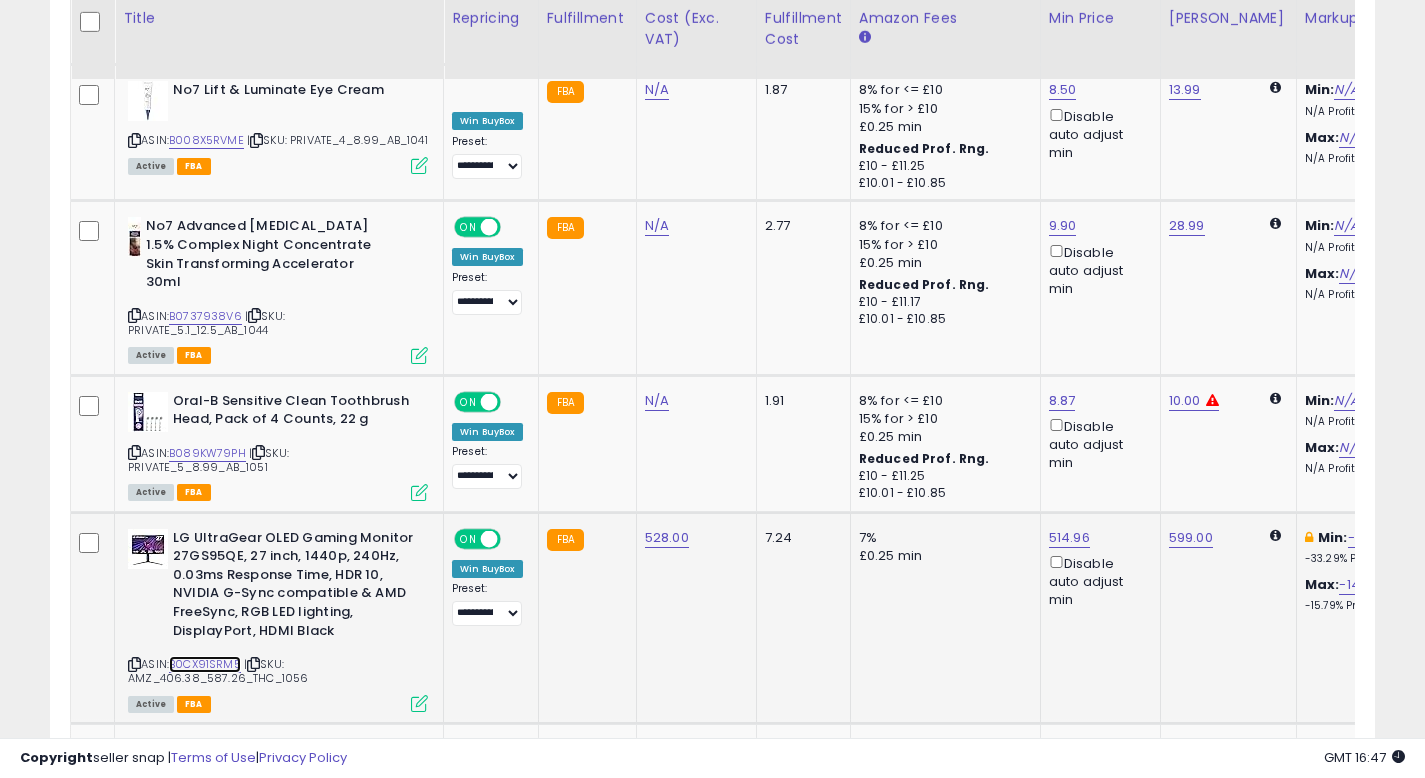 click on "B0CX91SRM5" at bounding box center [205, 664] 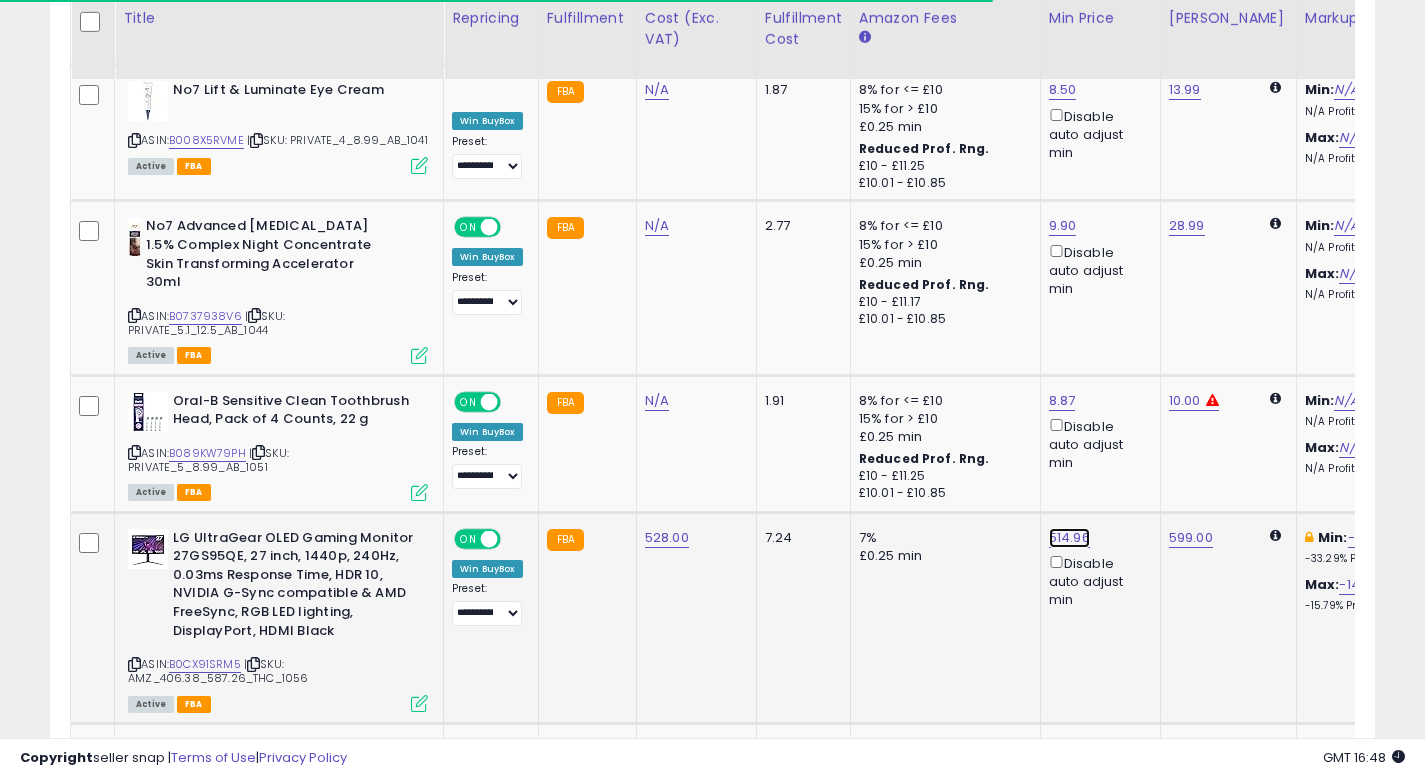 click on "514.96" at bounding box center (1069, -2153) 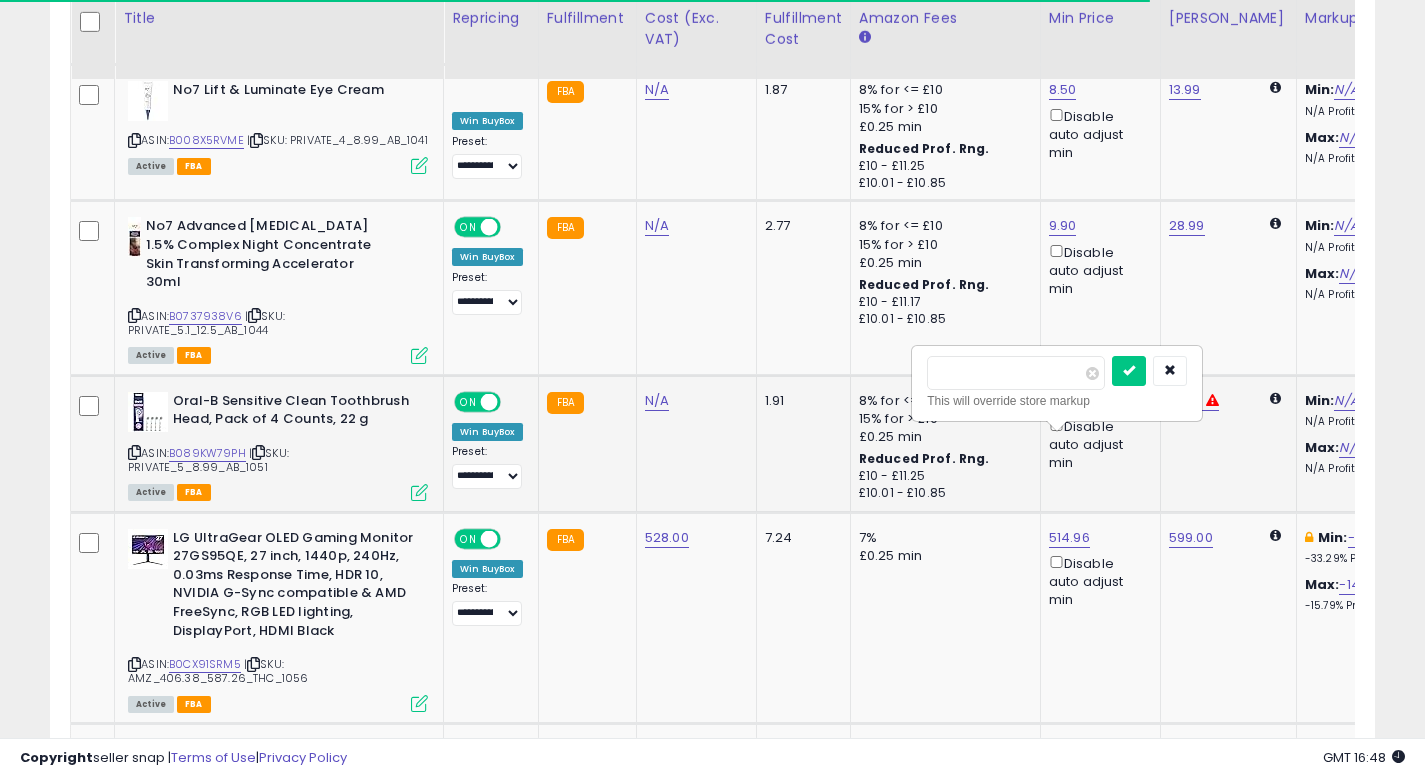 drag, startPoint x: 1022, startPoint y: 382, endPoint x: 798, endPoint y: 374, distance: 224.1428 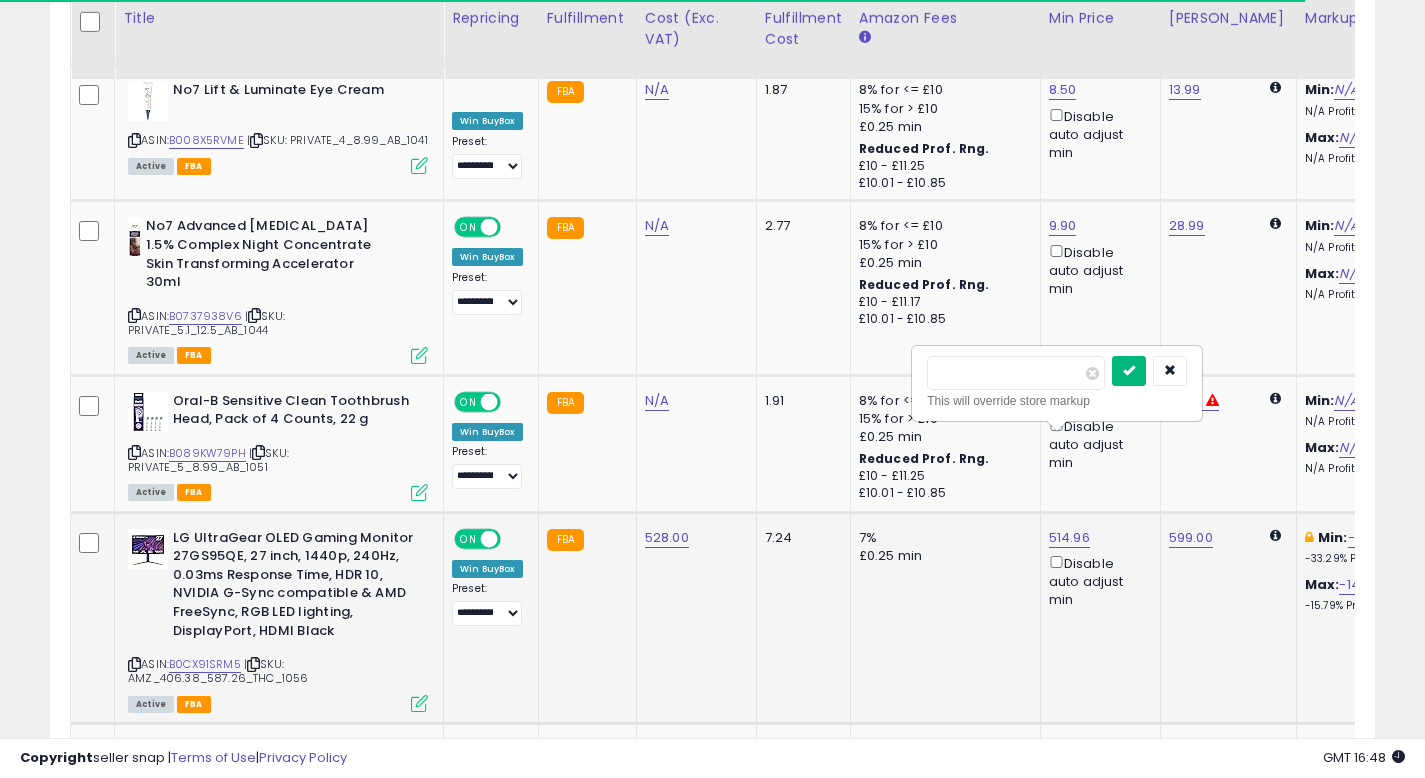 type on "***" 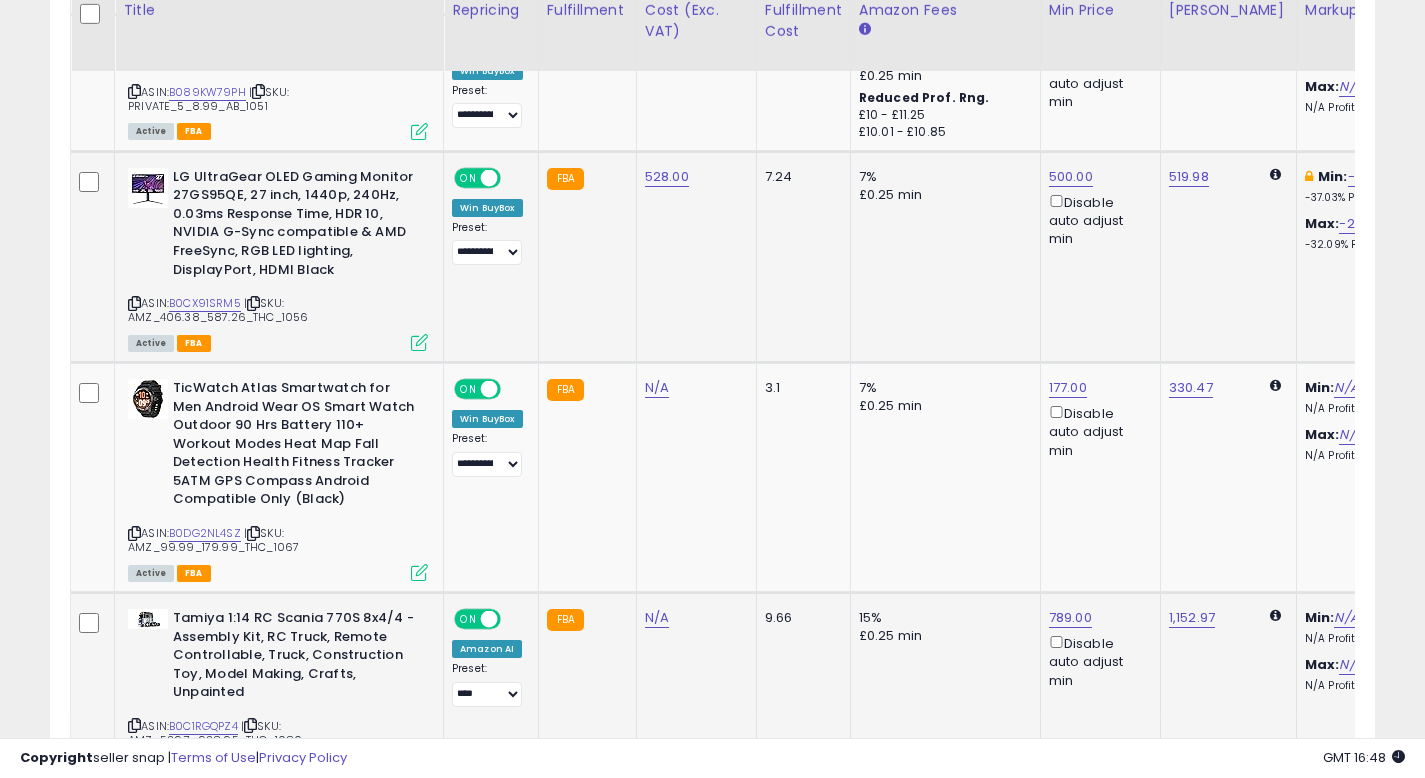 scroll, scrollTop: 3600, scrollLeft: 0, axis: vertical 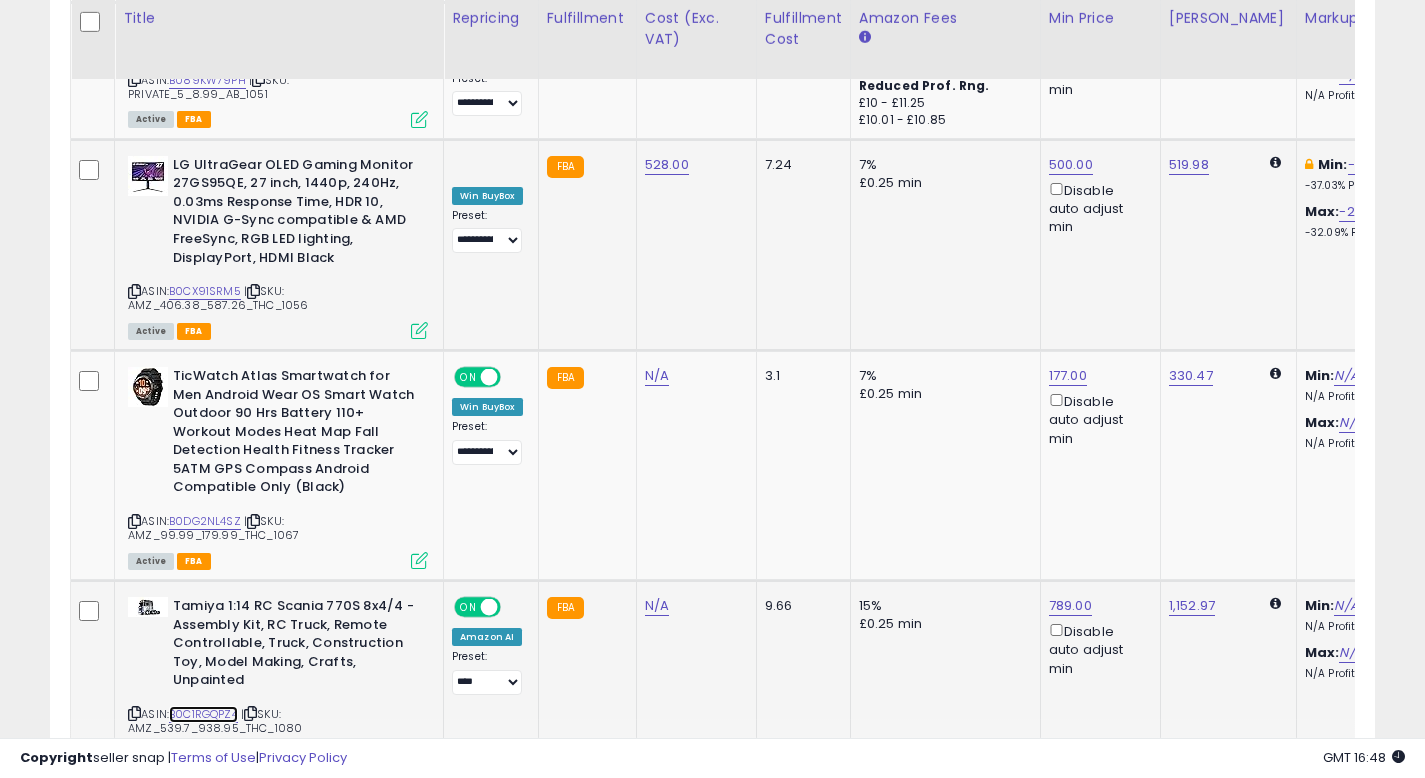 click on "B0C1RGQPZ4" at bounding box center [203, 714] 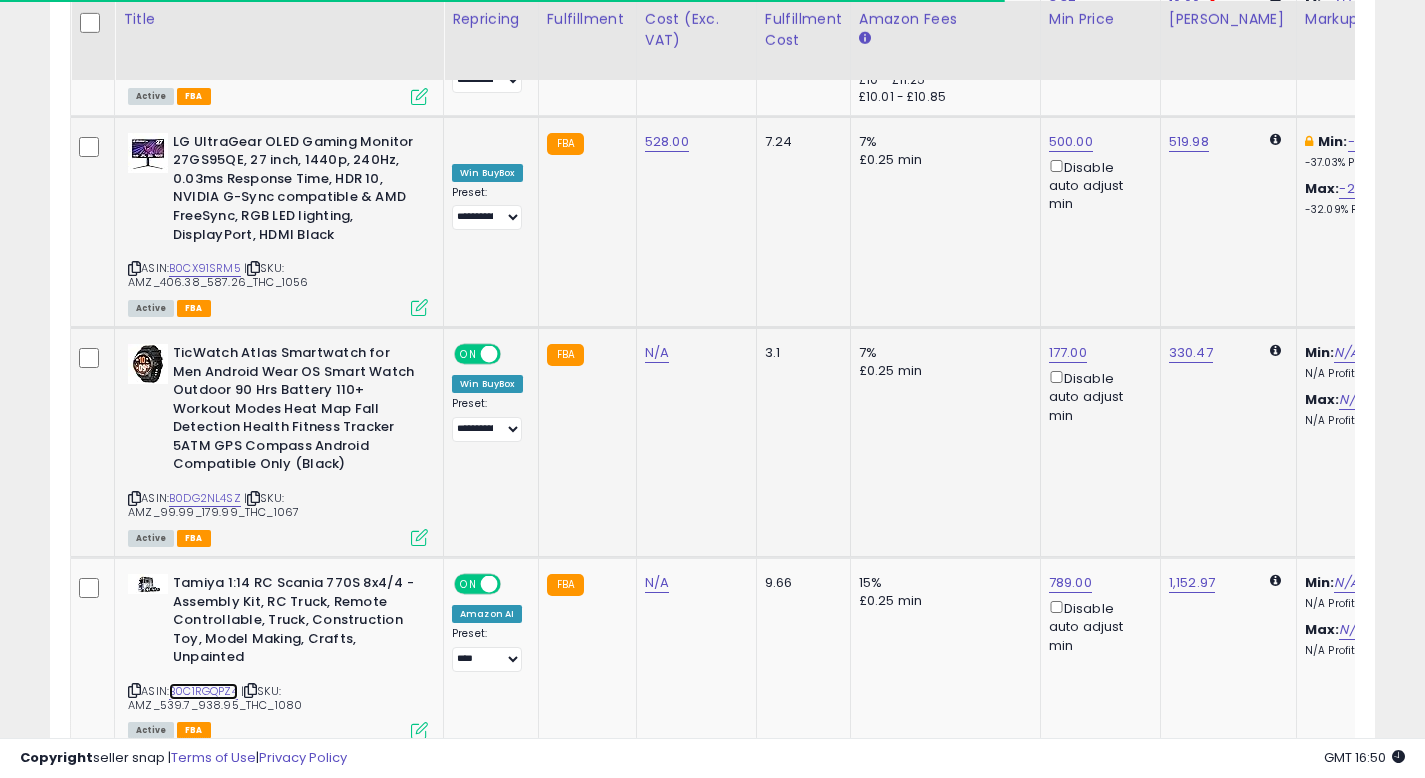 scroll, scrollTop: 3624, scrollLeft: 0, axis: vertical 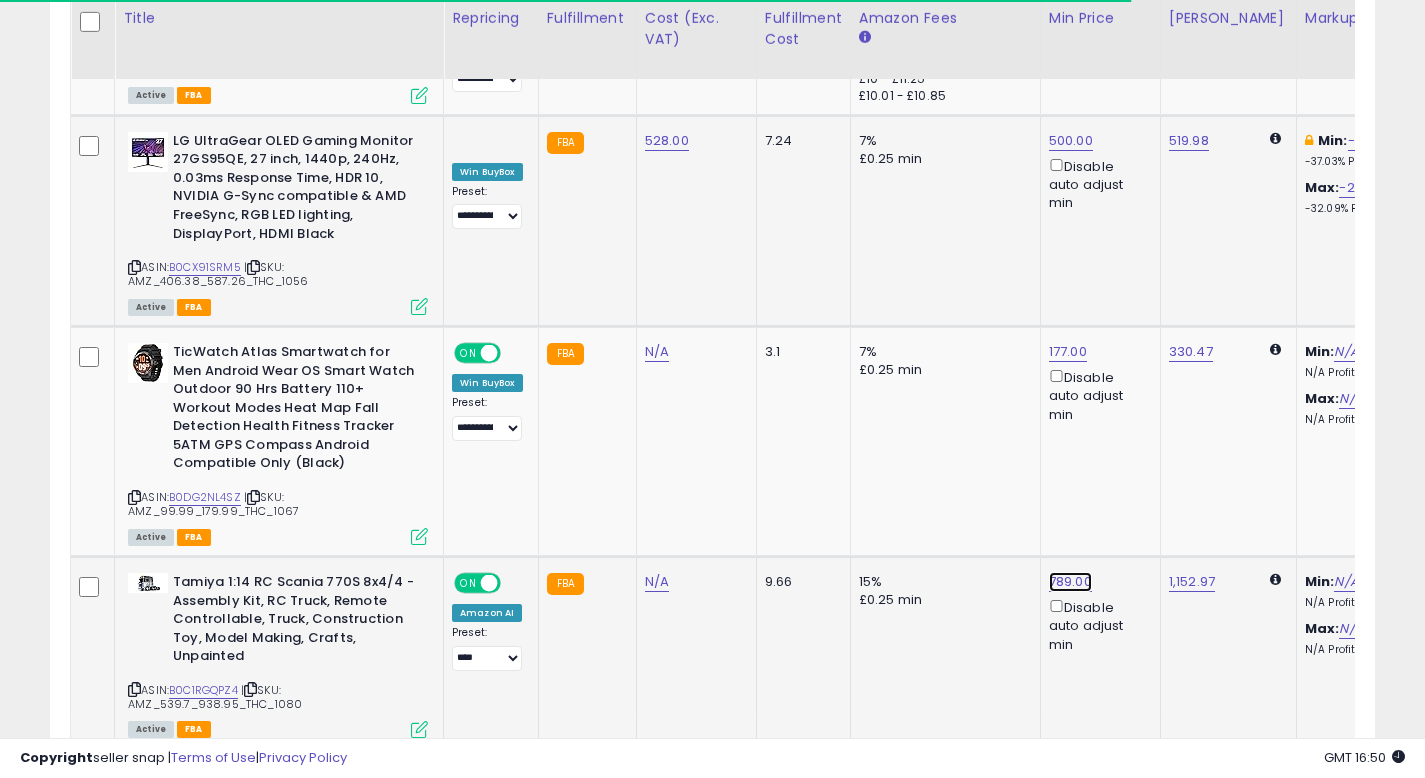 click on "789.00" at bounding box center (1069, -2550) 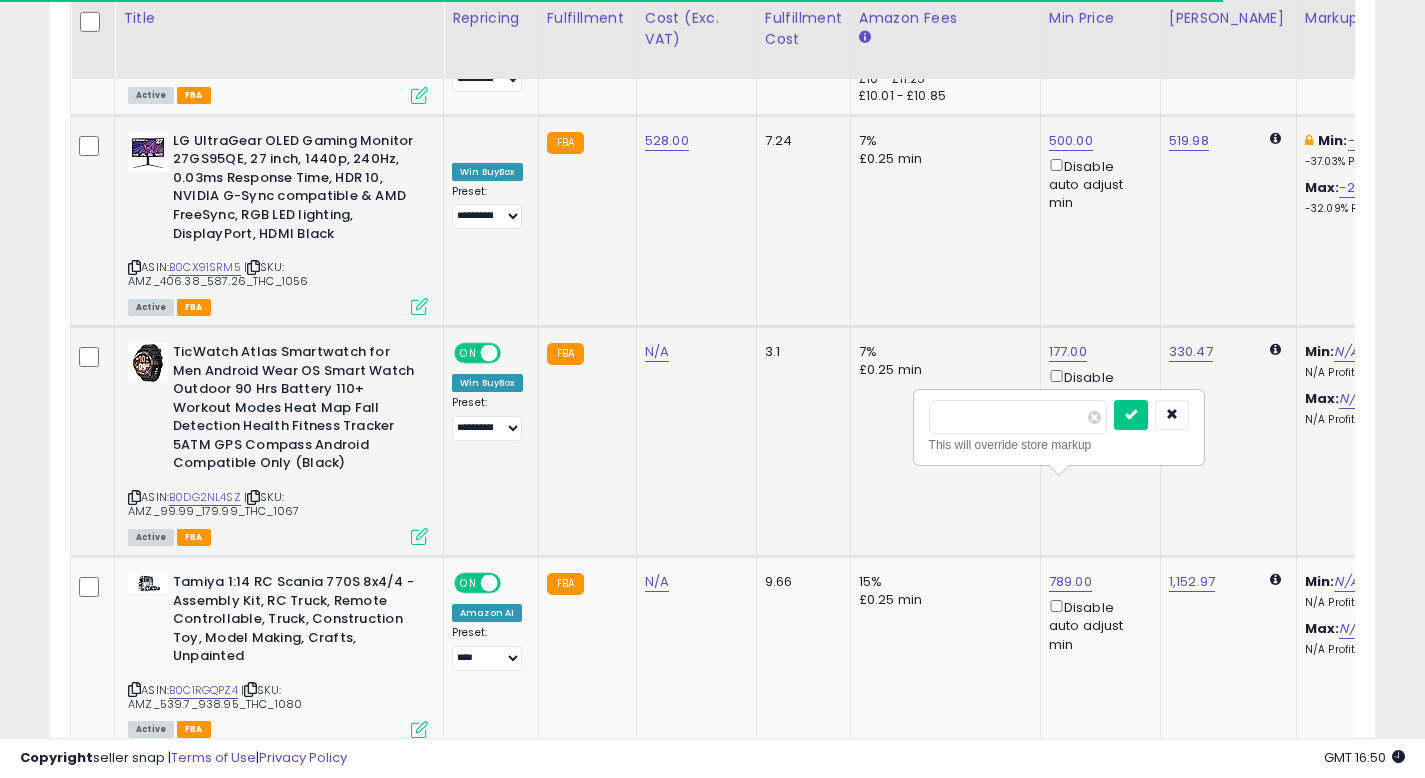 drag, startPoint x: 1006, startPoint y: 424, endPoint x: 847, endPoint y: 421, distance: 159.0283 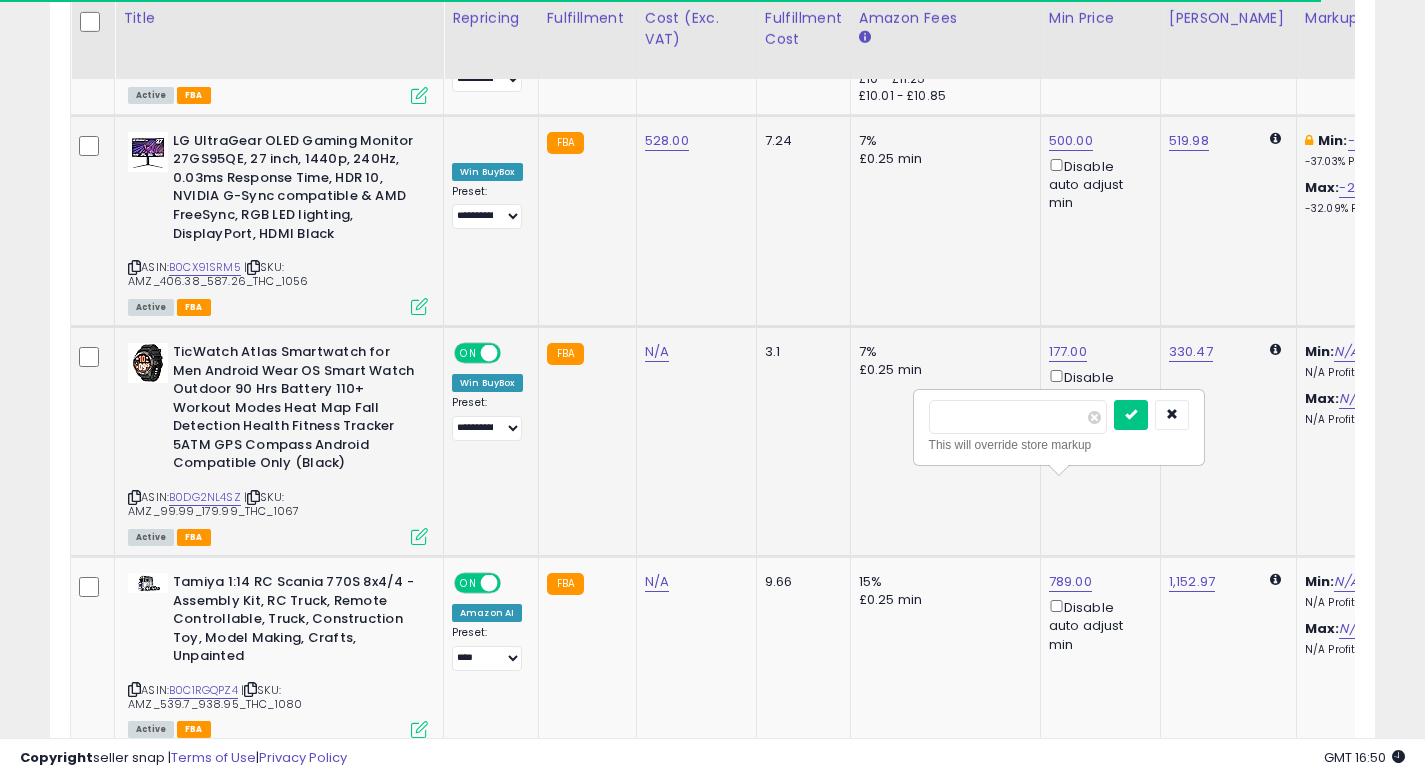type on "***" 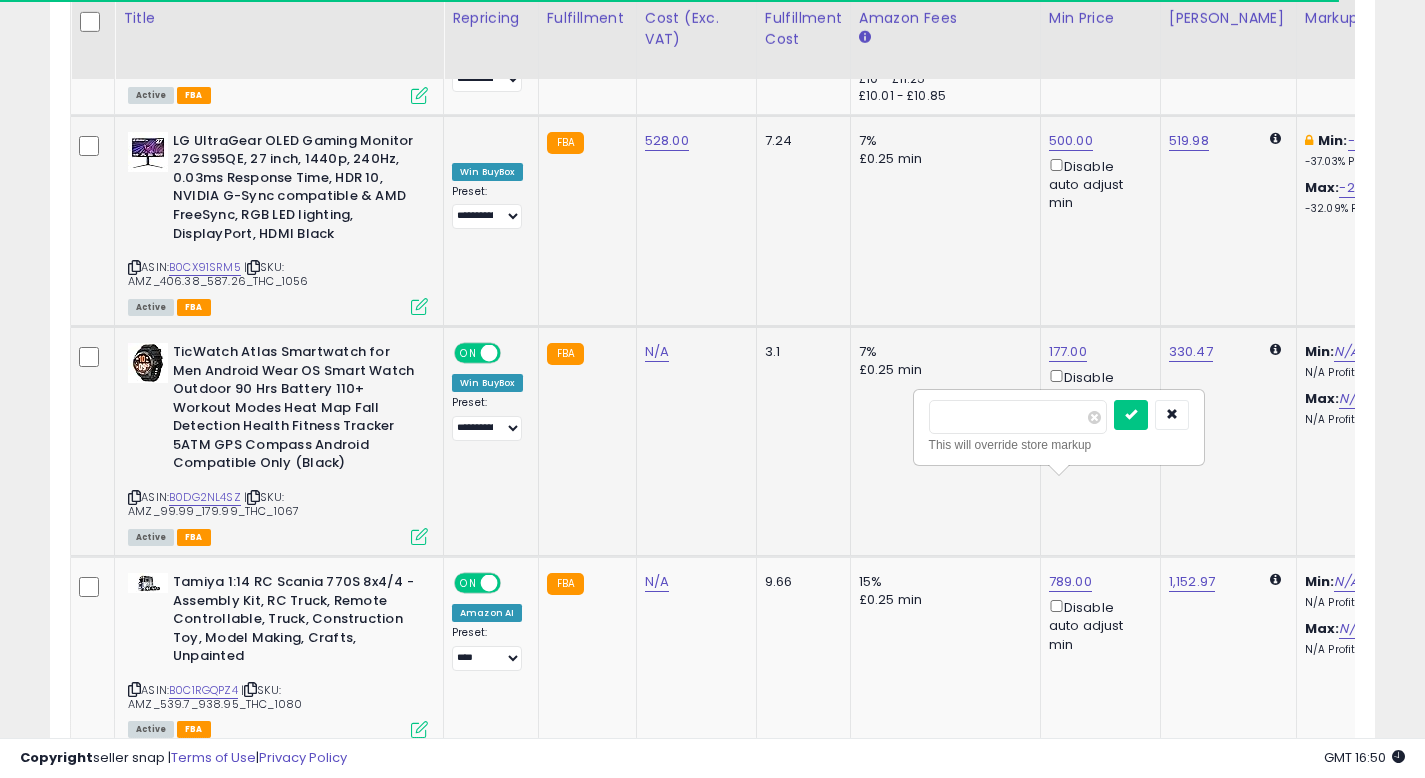 click at bounding box center [1131, 415] 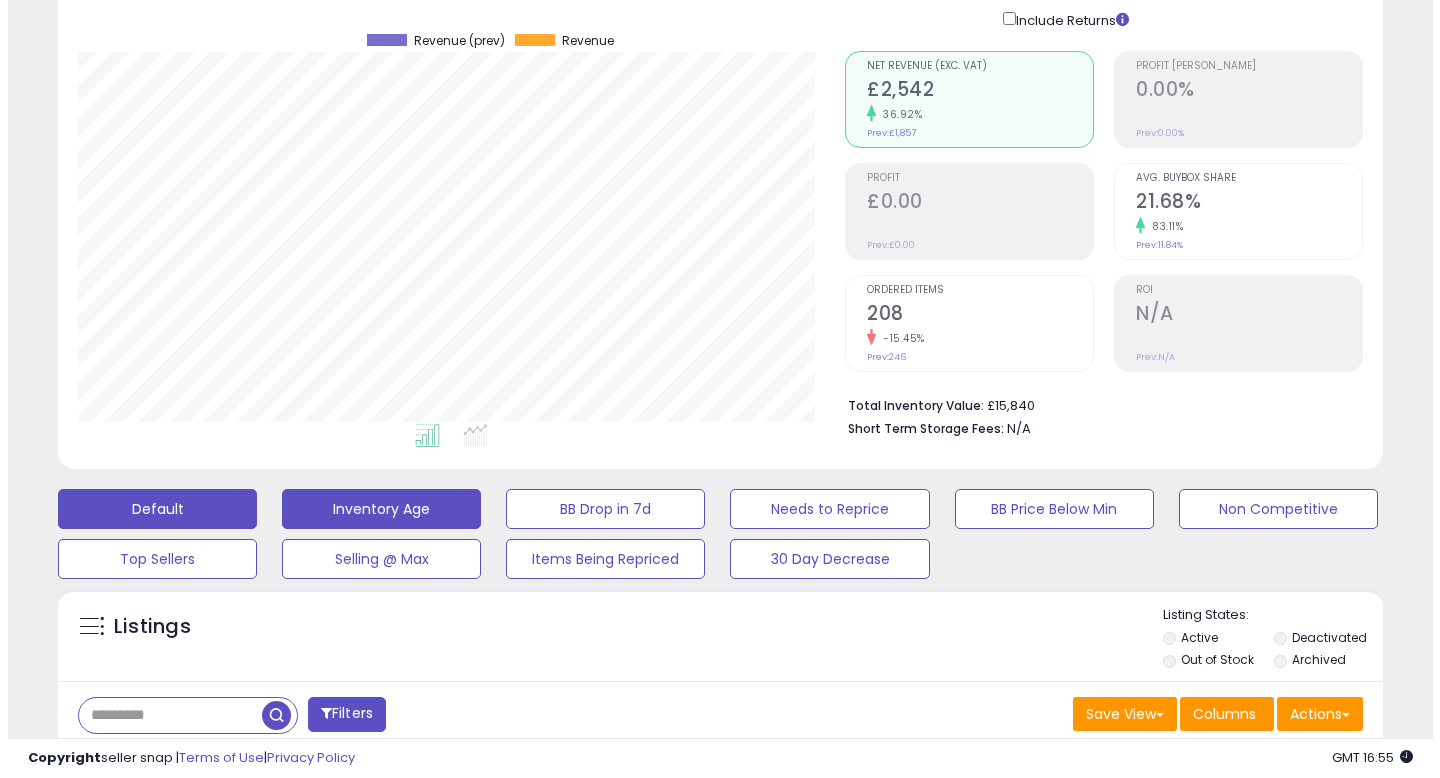 scroll, scrollTop: 0, scrollLeft: 0, axis: both 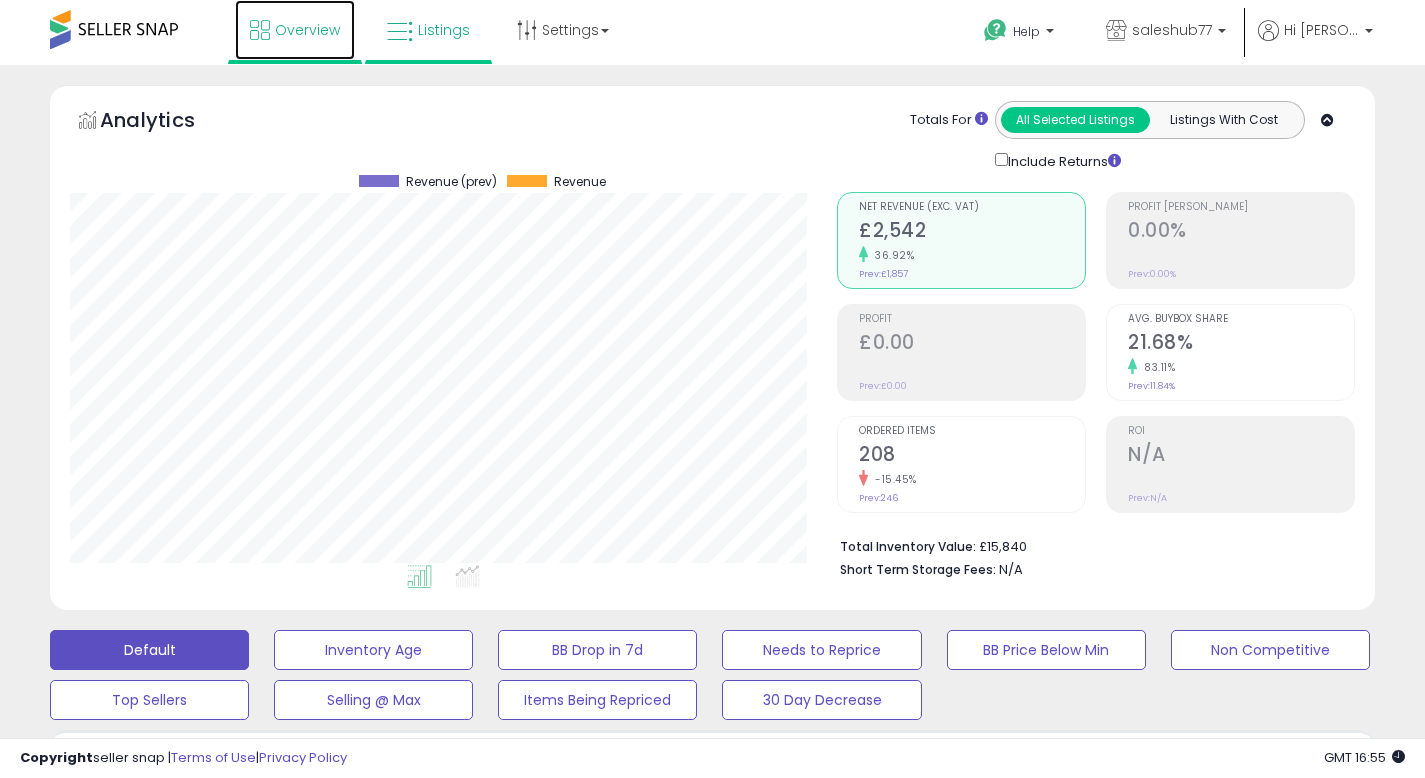 click on "Overview" at bounding box center [295, 30] 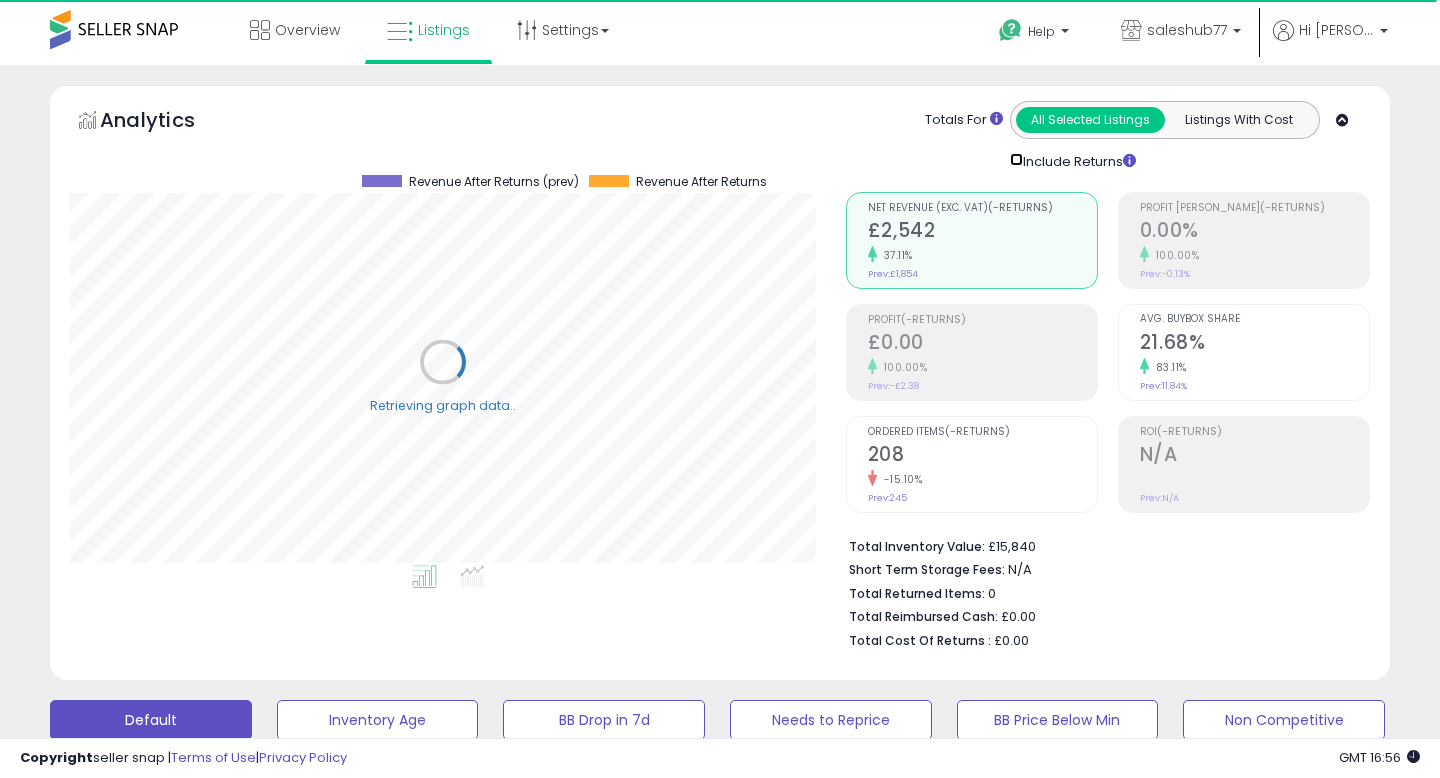 scroll, scrollTop: 999590, scrollLeft: 999224, axis: both 